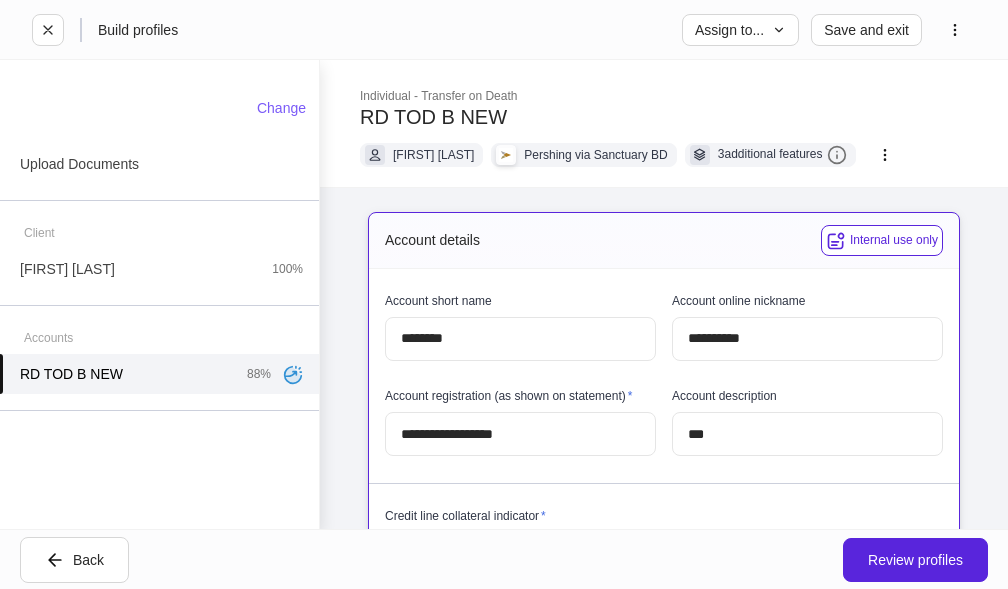 scroll, scrollTop: 0, scrollLeft: 0, axis: both 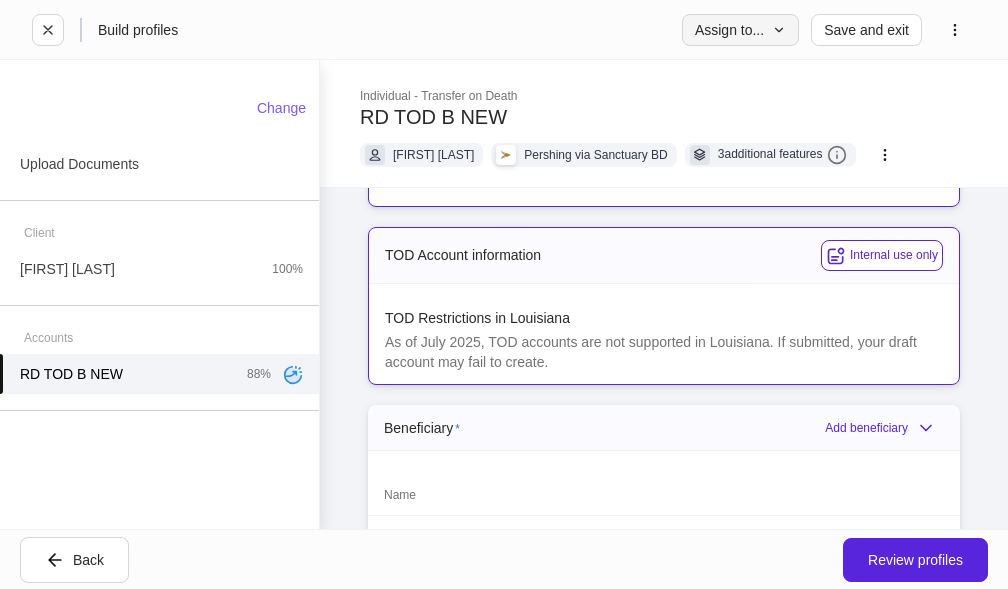 click on "Assign to..." at bounding box center [740, 30] 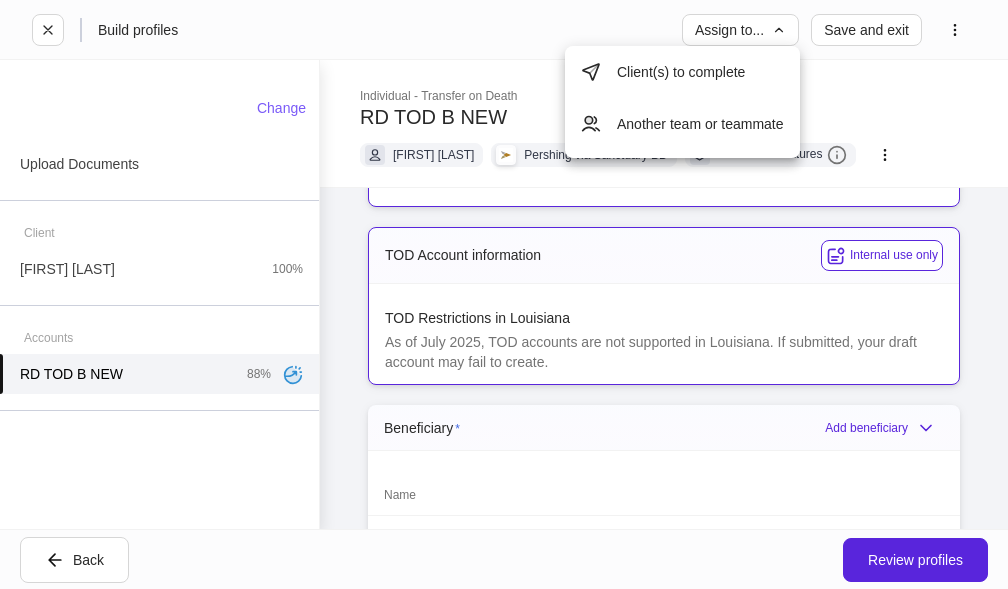 click at bounding box center (504, 294) 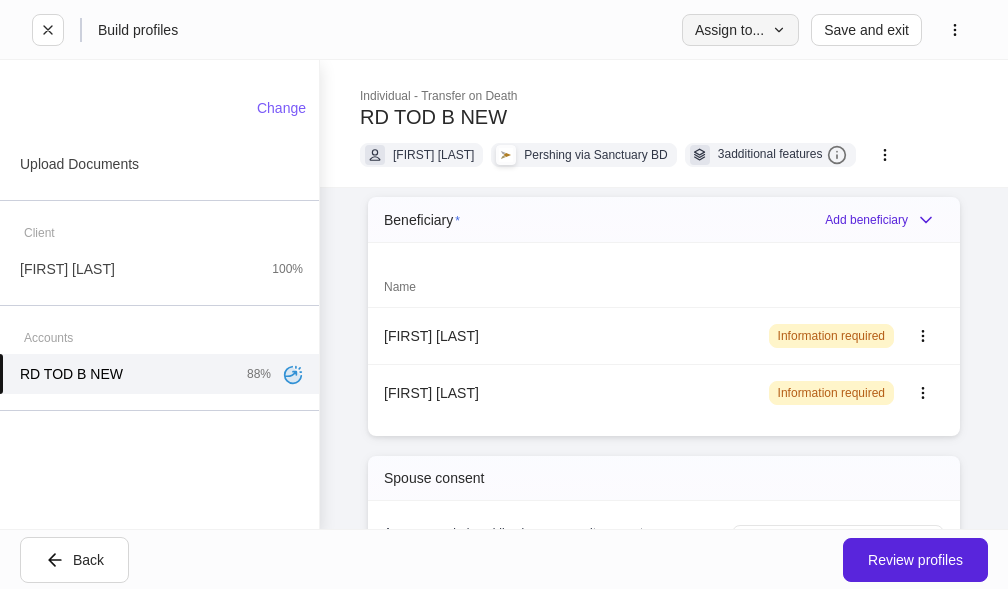 scroll, scrollTop: 1330, scrollLeft: 0, axis: vertical 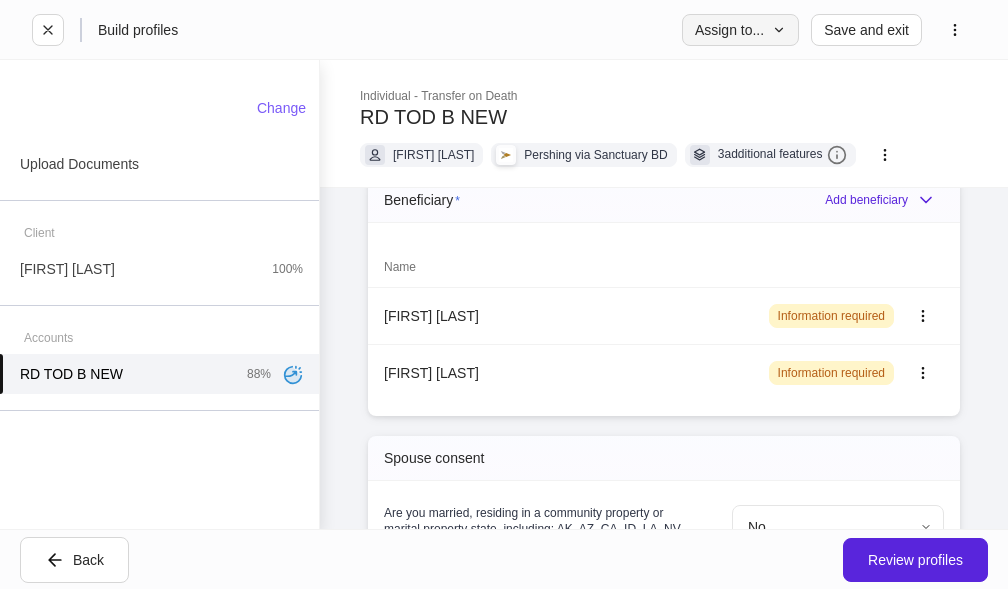 click on "Assign to..." at bounding box center [740, 30] 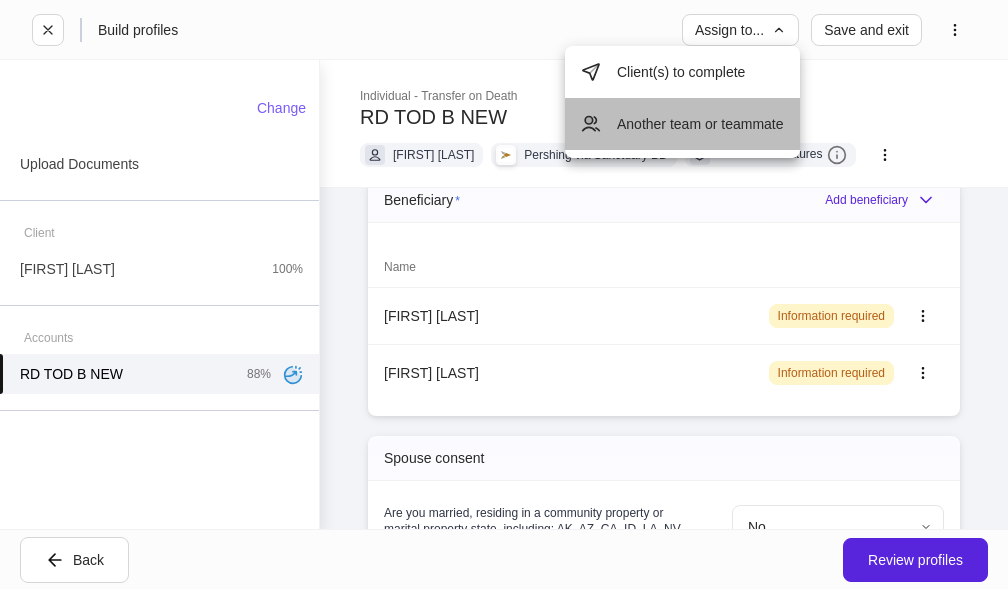 click on "Another team or teammate" at bounding box center (682, 124) 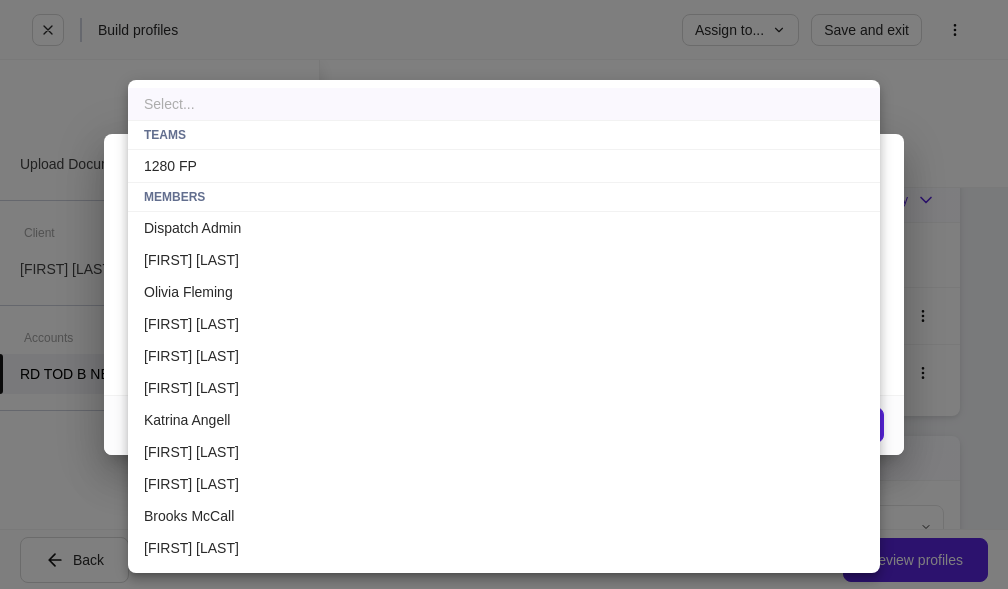 click on "**********" at bounding box center [504, 294] 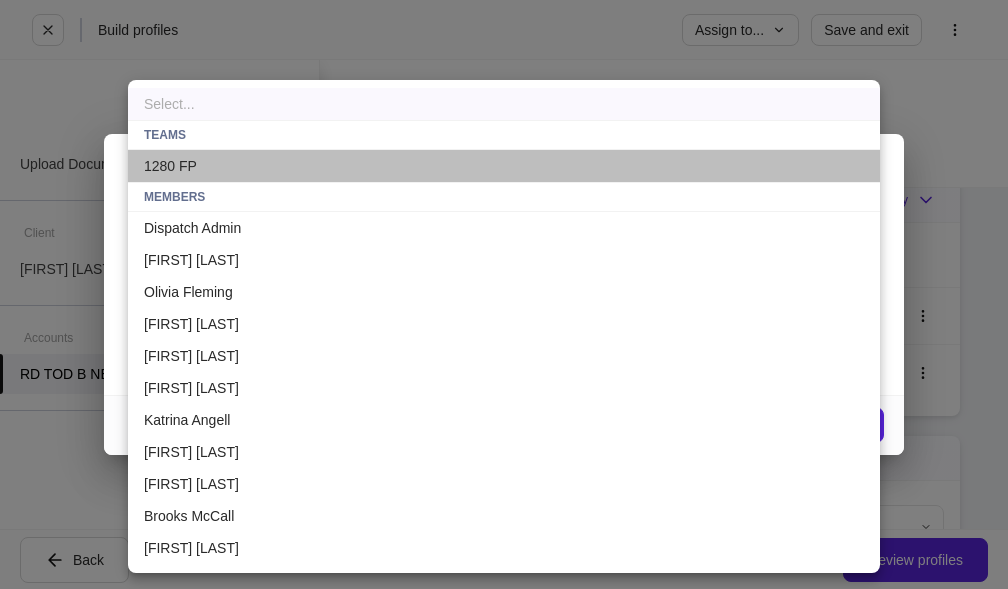 click on "1280 FP" at bounding box center [504, 166] 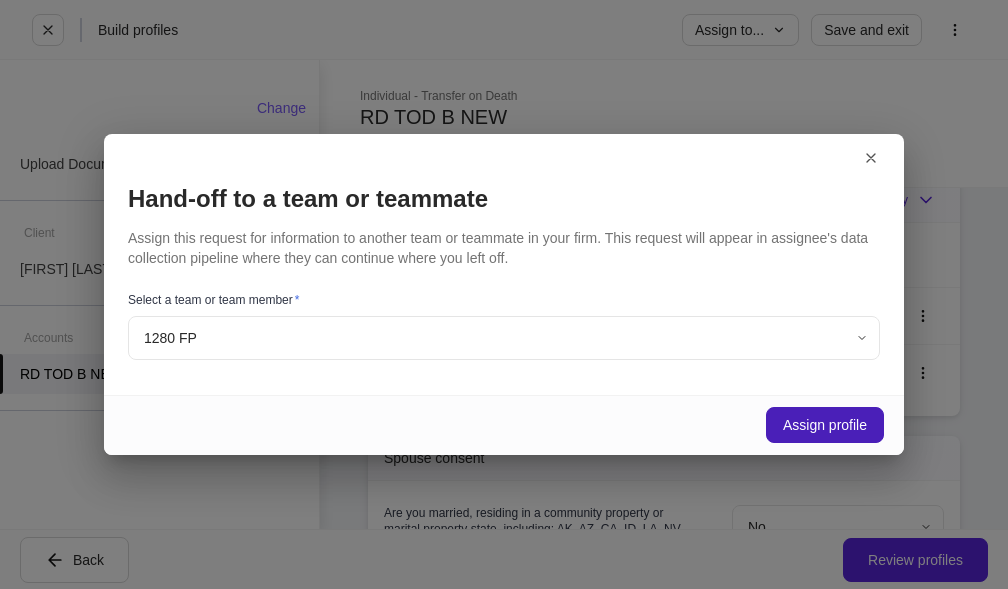 click on "Assign profile" at bounding box center (825, 425) 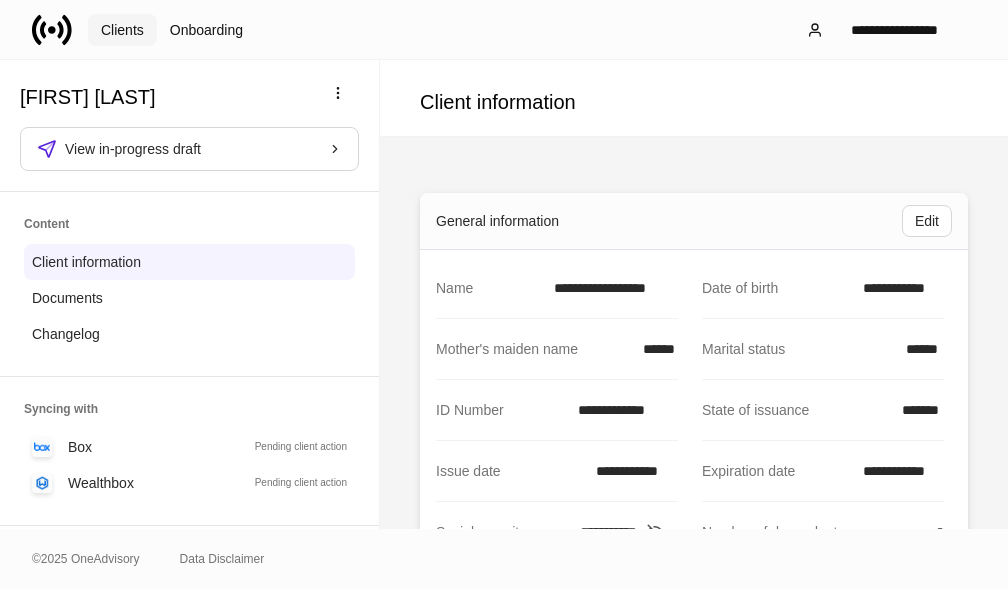 click on "Clients" at bounding box center [122, 30] 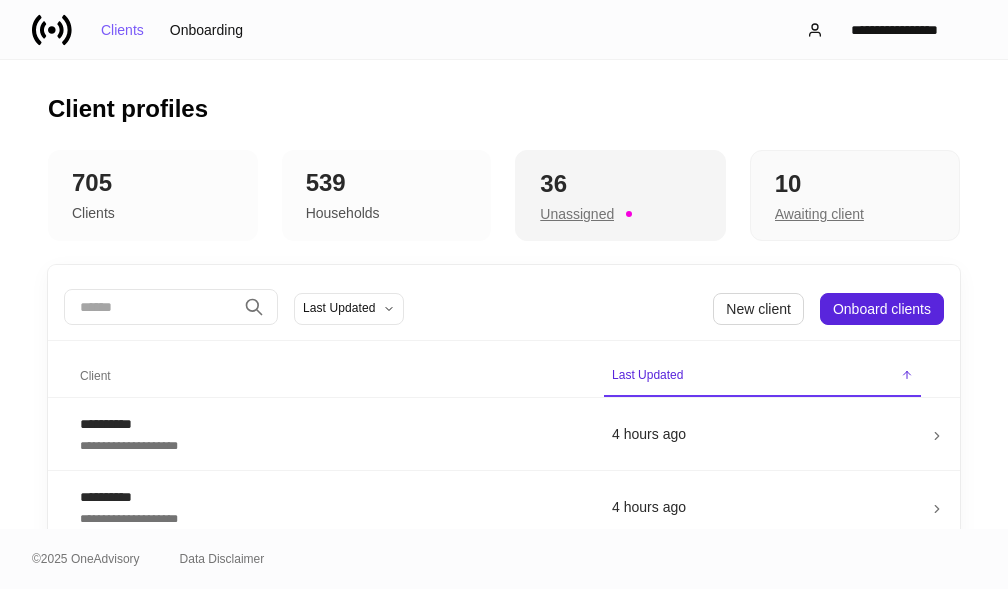 click on "36 Unassigned" at bounding box center [620, 196] 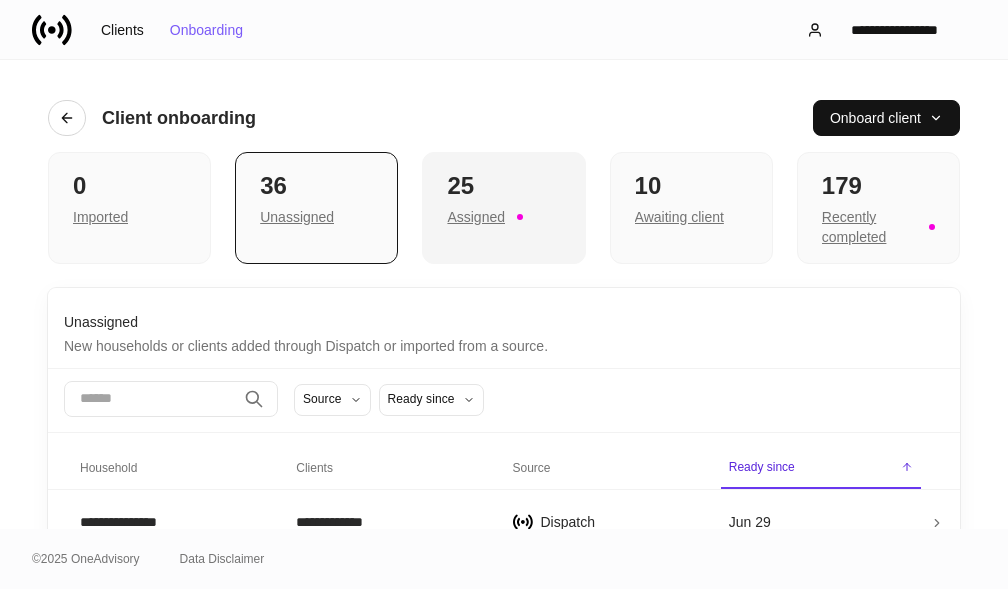click on "25" at bounding box center [503, 186] 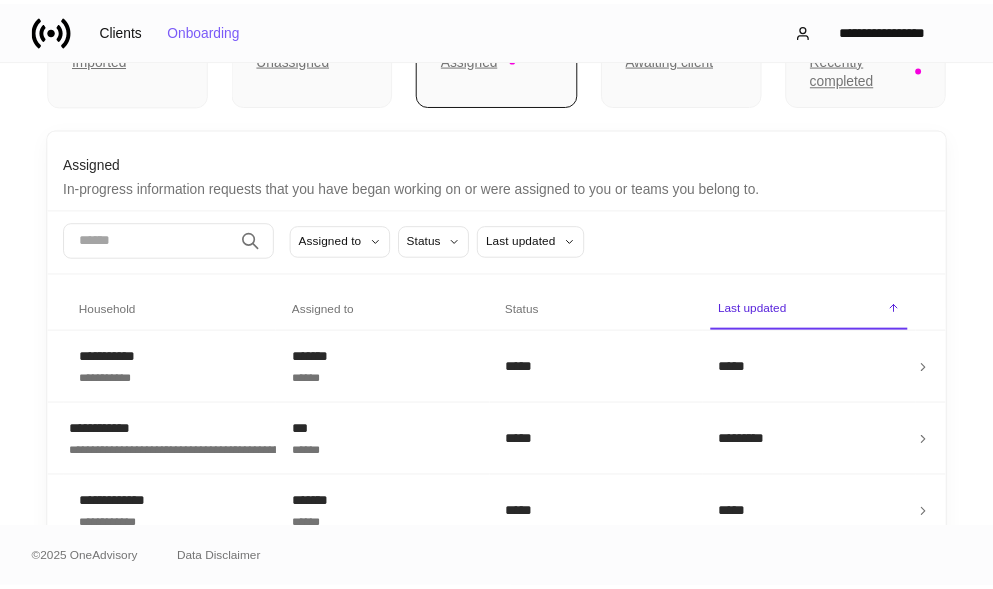 scroll, scrollTop: 158, scrollLeft: 0, axis: vertical 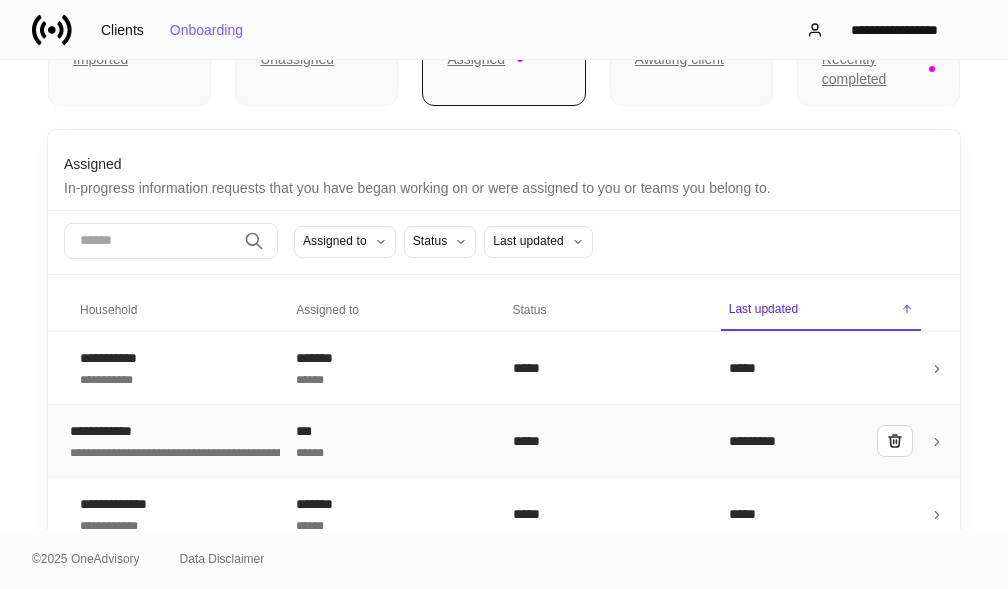 click on "***" at bounding box center (386, 431) 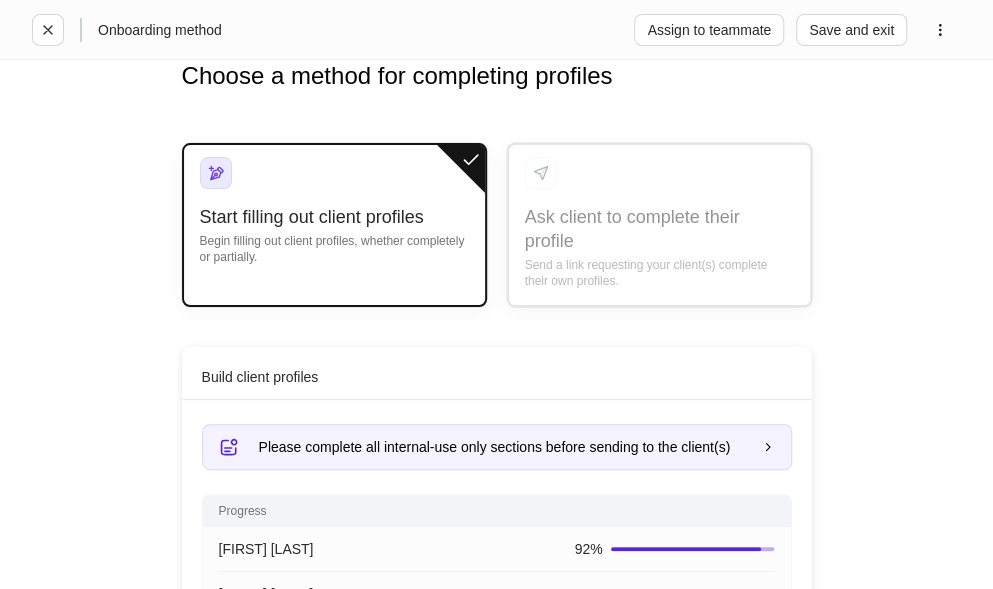 scroll, scrollTop: 216, scrollLeft: 0, axis: vertical 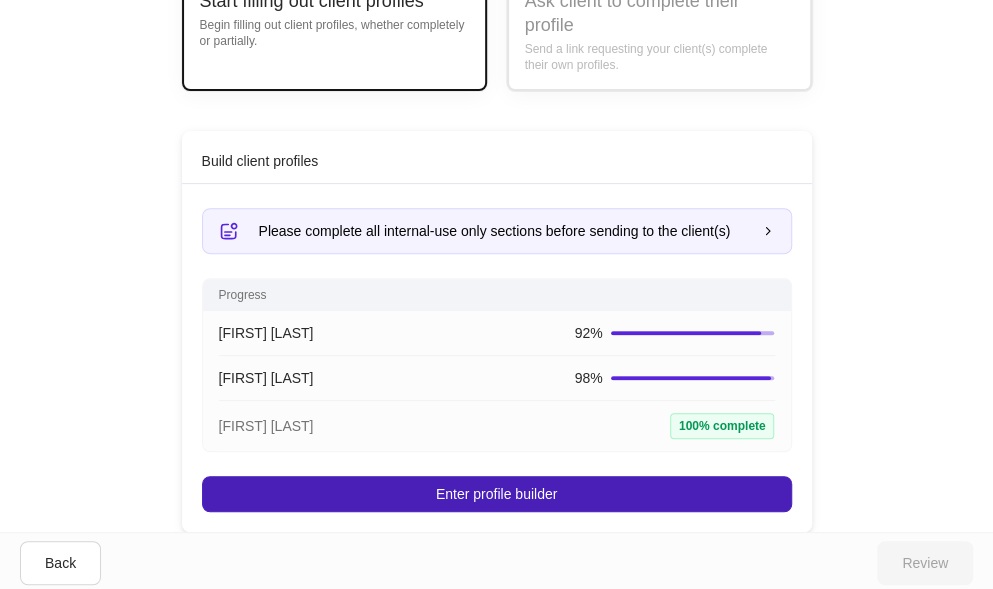 click on "Enter profile builder" at bounding box center [497, 494] 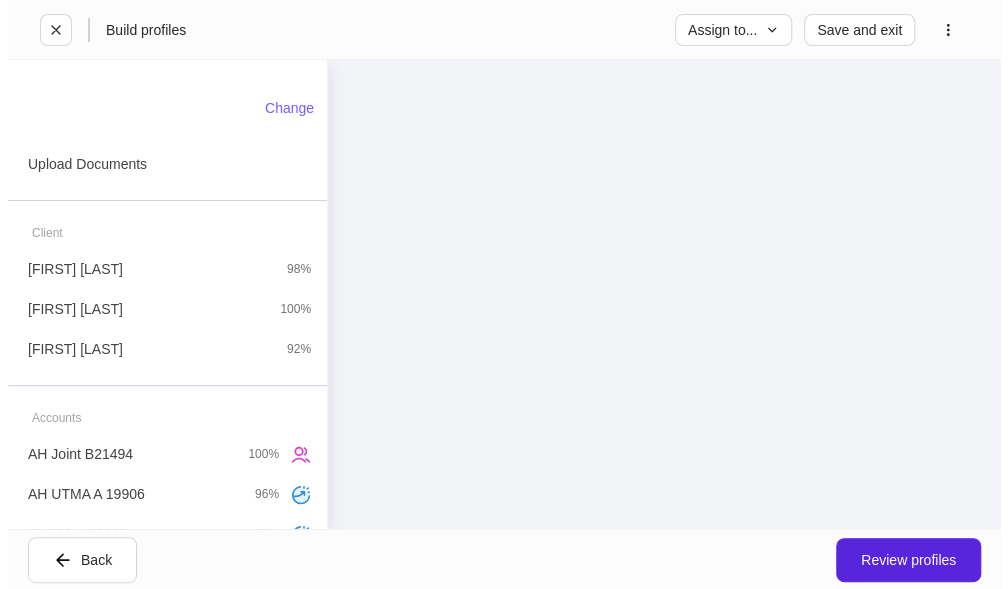 scroll, scrollTop: 0, scrollLeft: 0, axis: both 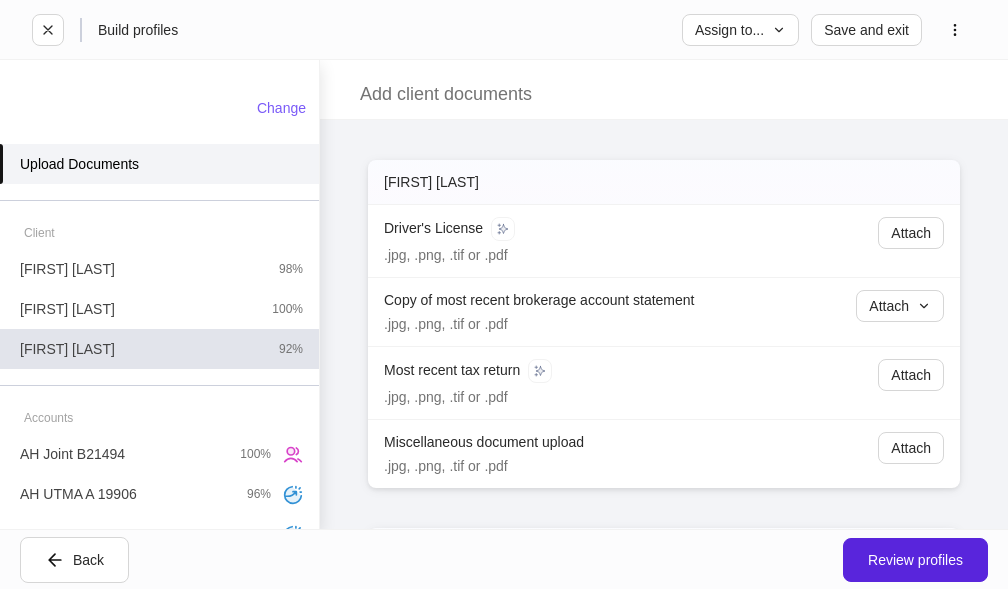 click on "[FIRST] [LAST] 92%" at bounding box center [159, 349] 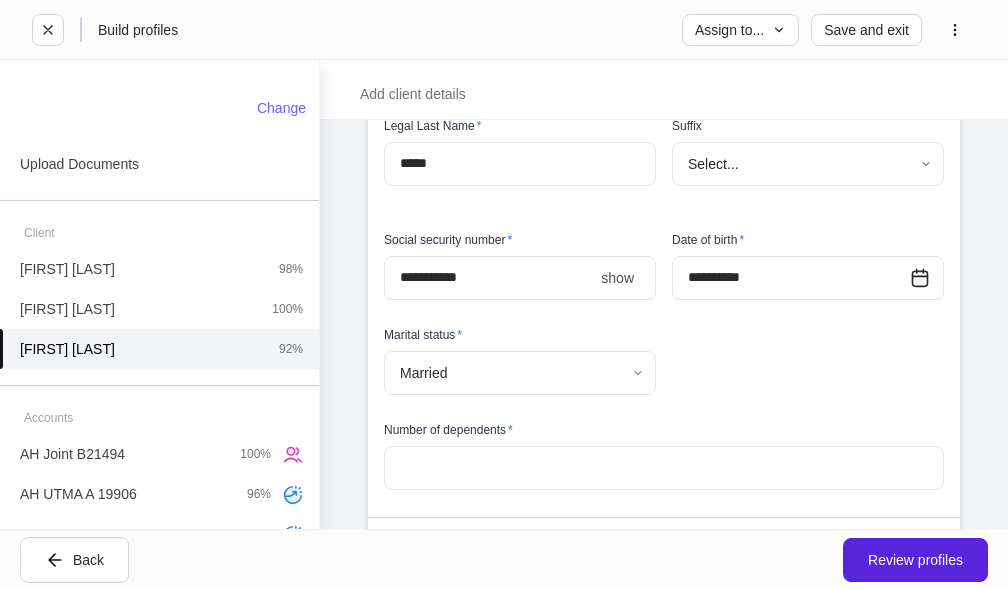 scroll, scrollTop: 519, scrollLeft: 0, axis: vertical 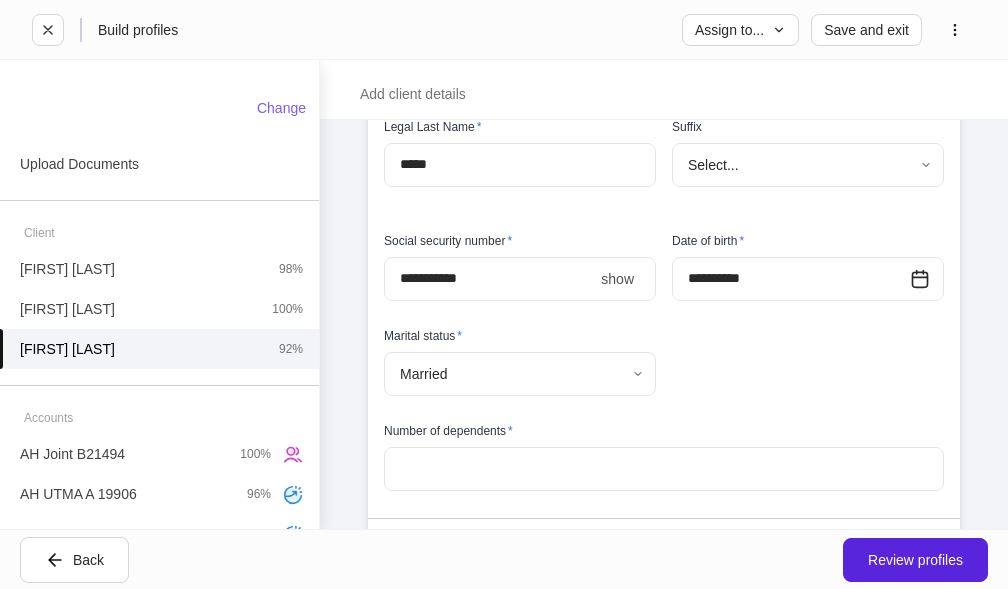 click on "****" at bounding box center (488, 279) 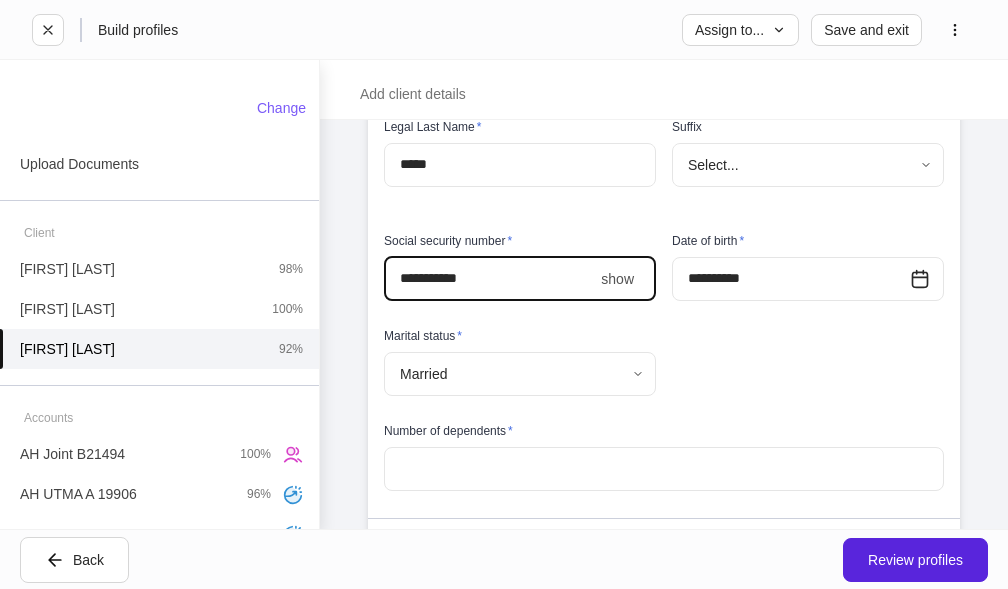 click on "show" at bounding box center (617, 279) 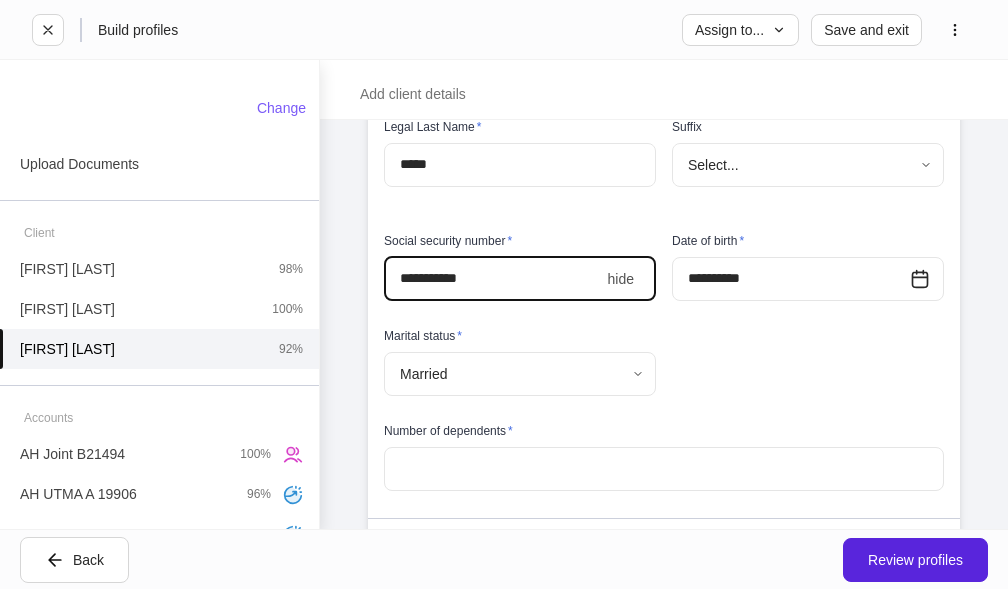 click on "****" at bounding box center [492, 279] 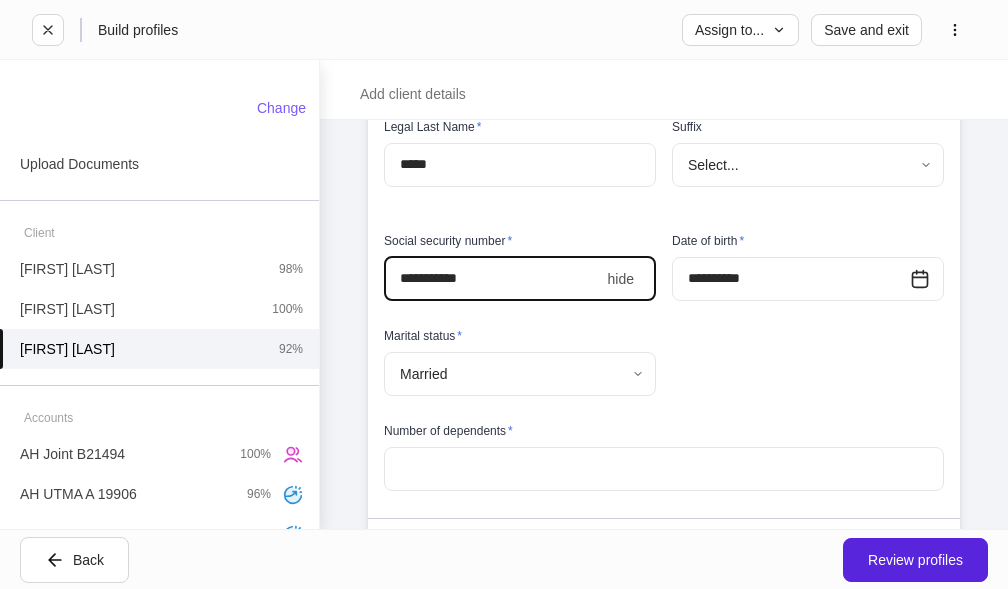 type on "**********" 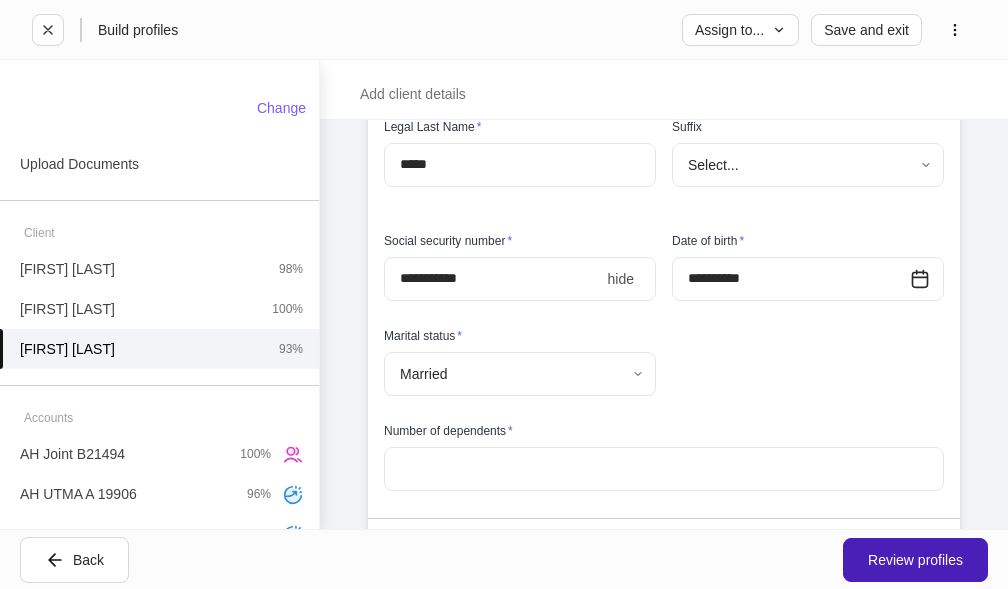 click on "Review profiles" at bounding box center (915, 560) 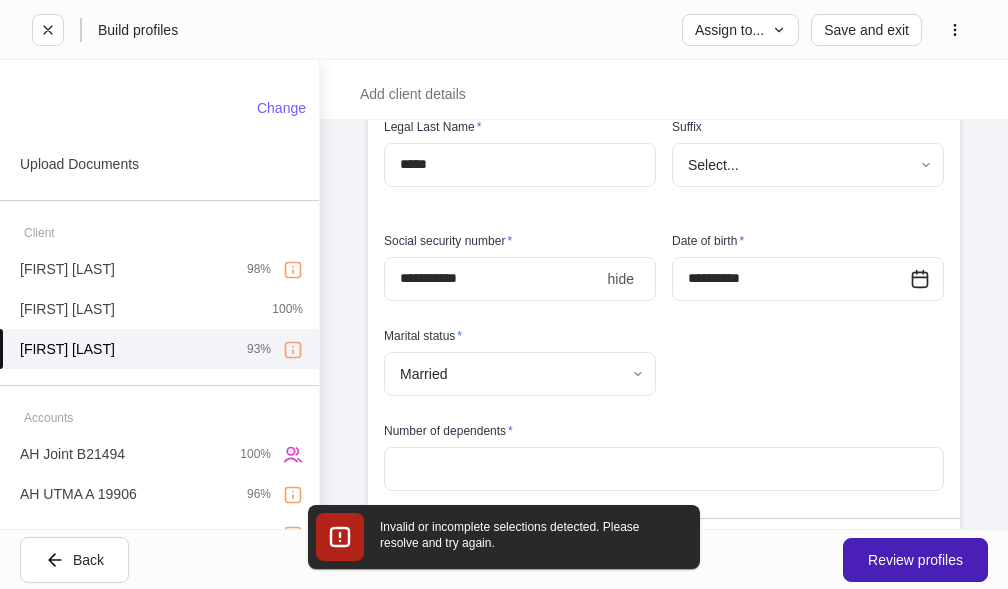 scroll, scrollTop: 877, scrollLeft: 0, axis: vertical 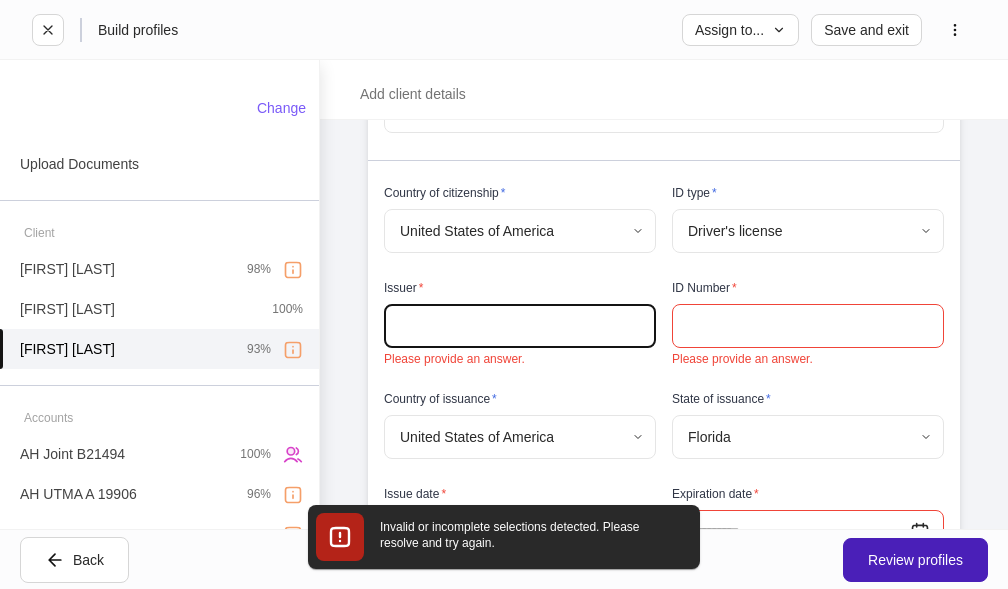 click on "Review profiles" at bounding box center (915, 560) 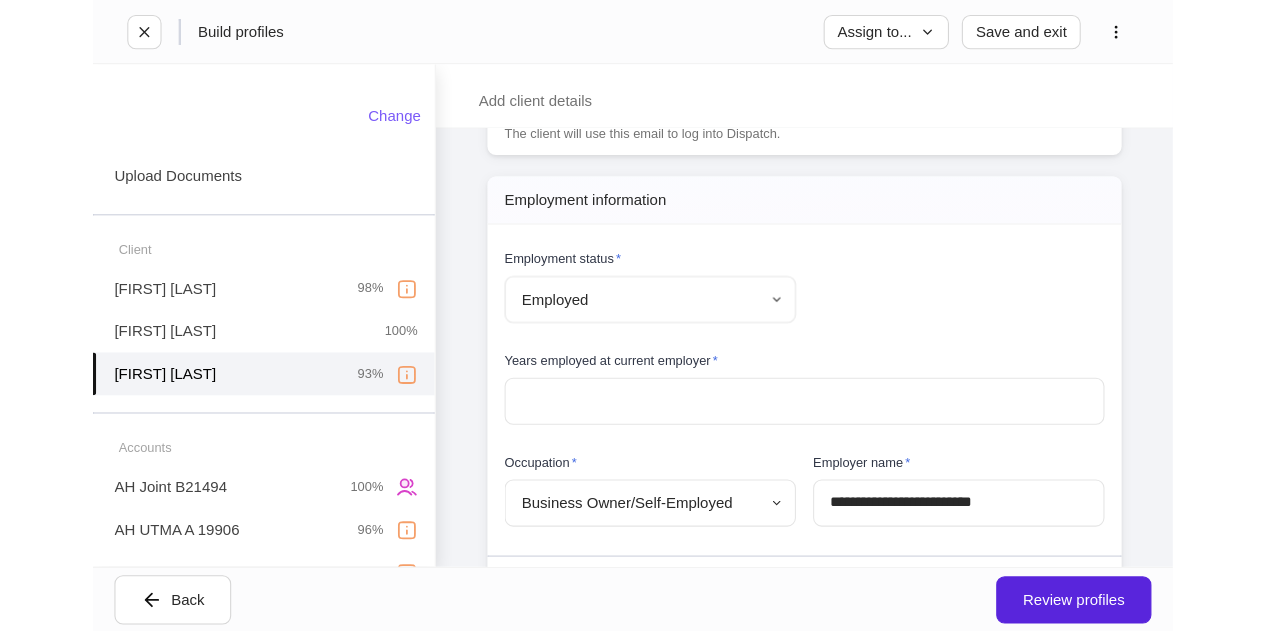 scroll, scrollTop: 2429, scrollLeft: 0, axis: vertical 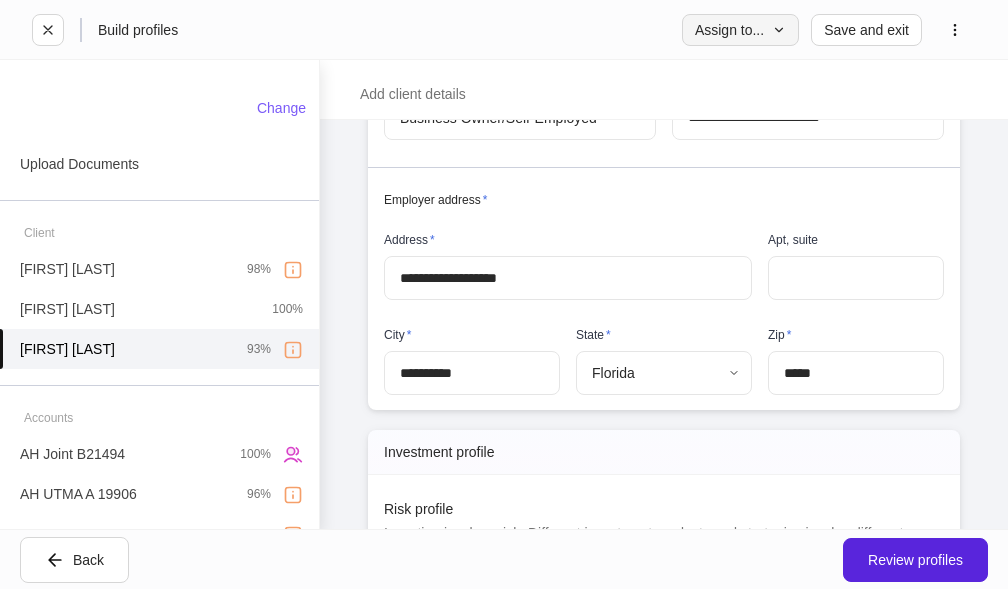 click 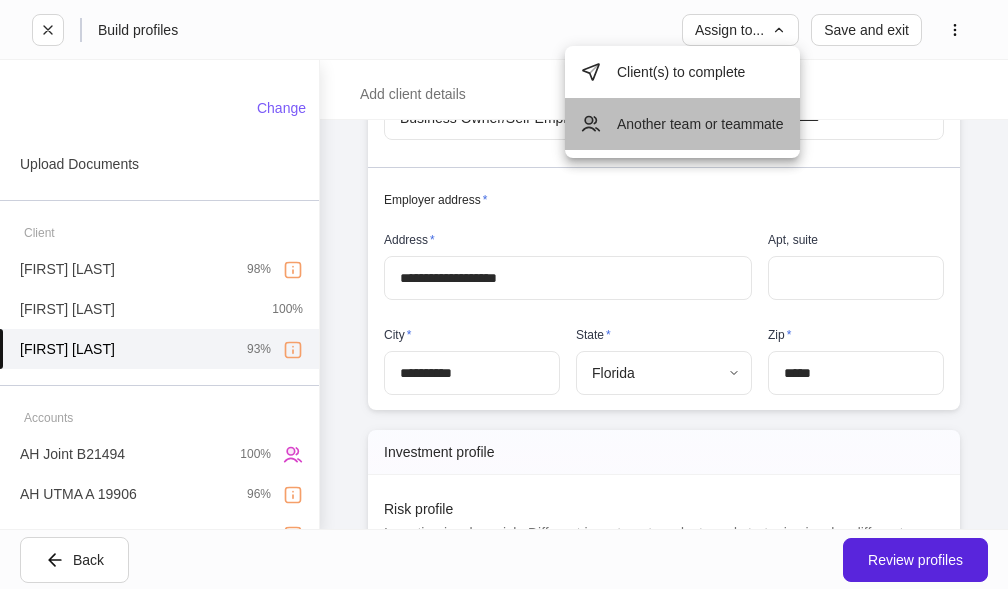 click on "Another team or teammate" at bounding box center [682, 124] 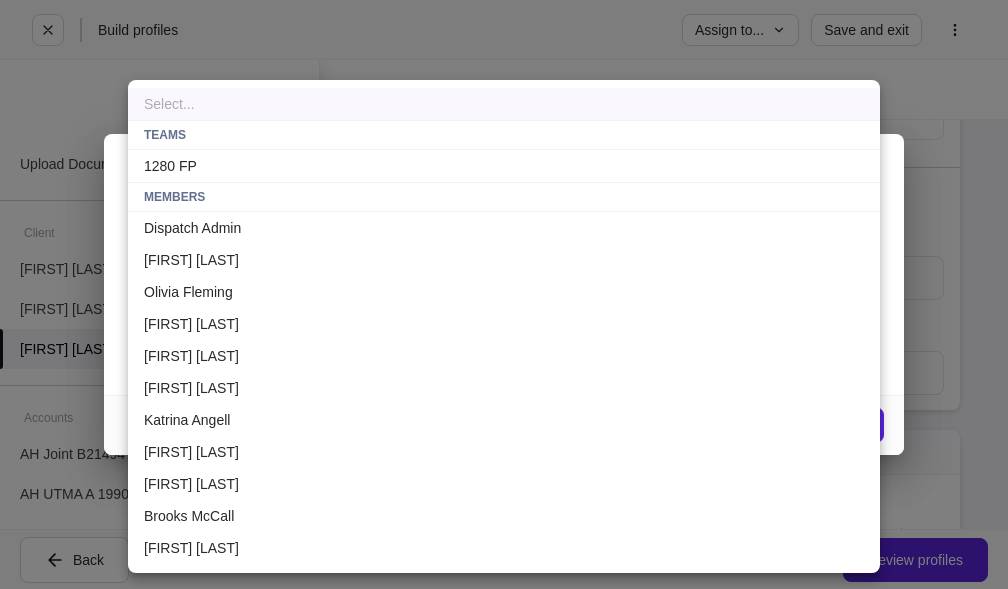 click on "**********" at bounding box center (504, 294) 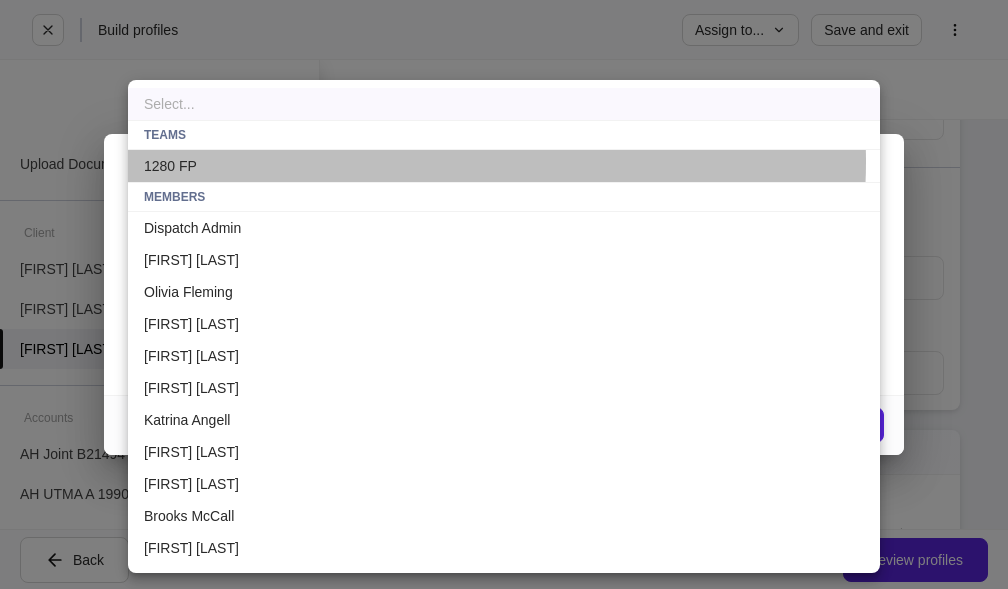 click on "1280 FP" at bounding box center [504, 166] 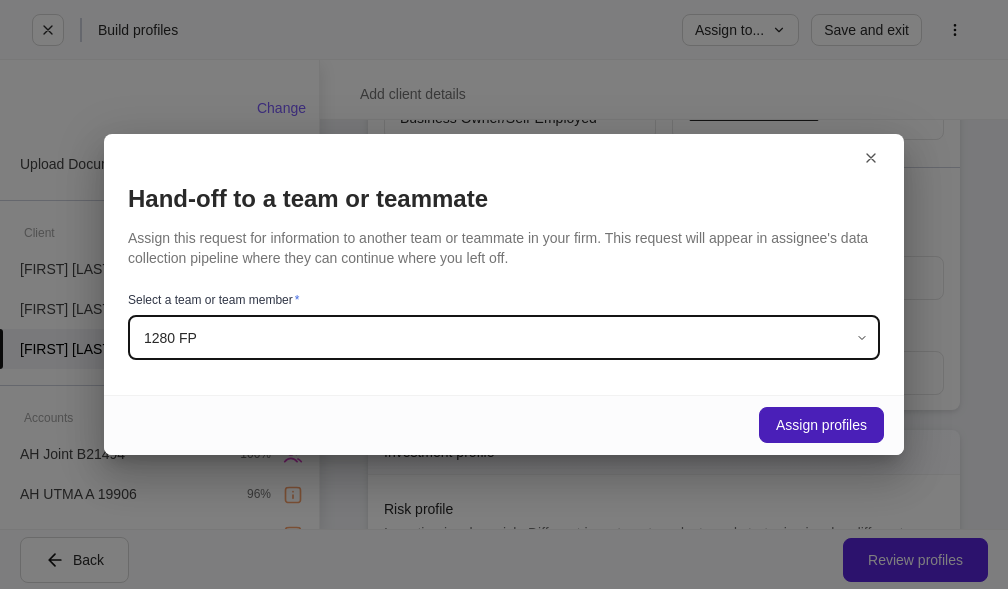 click on "Assign profiles" at bounding box center (821, 425) 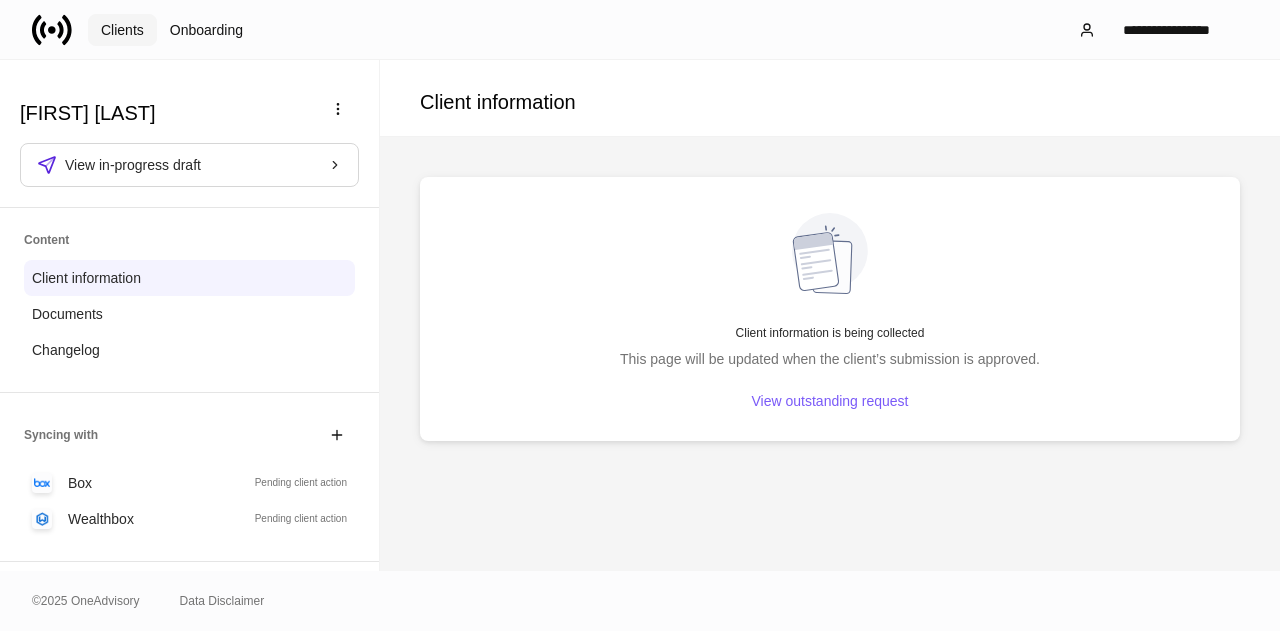 click on "Clients" at bounding box center (122, 30) 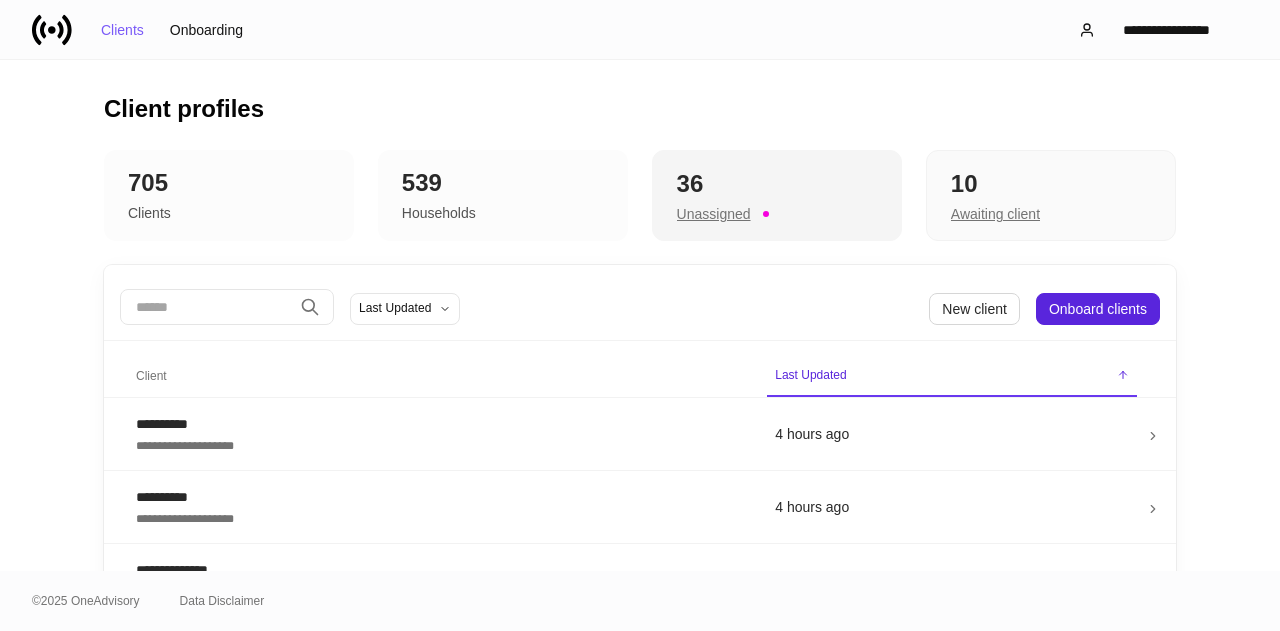 click on "36" at bounding box center [777, 184] 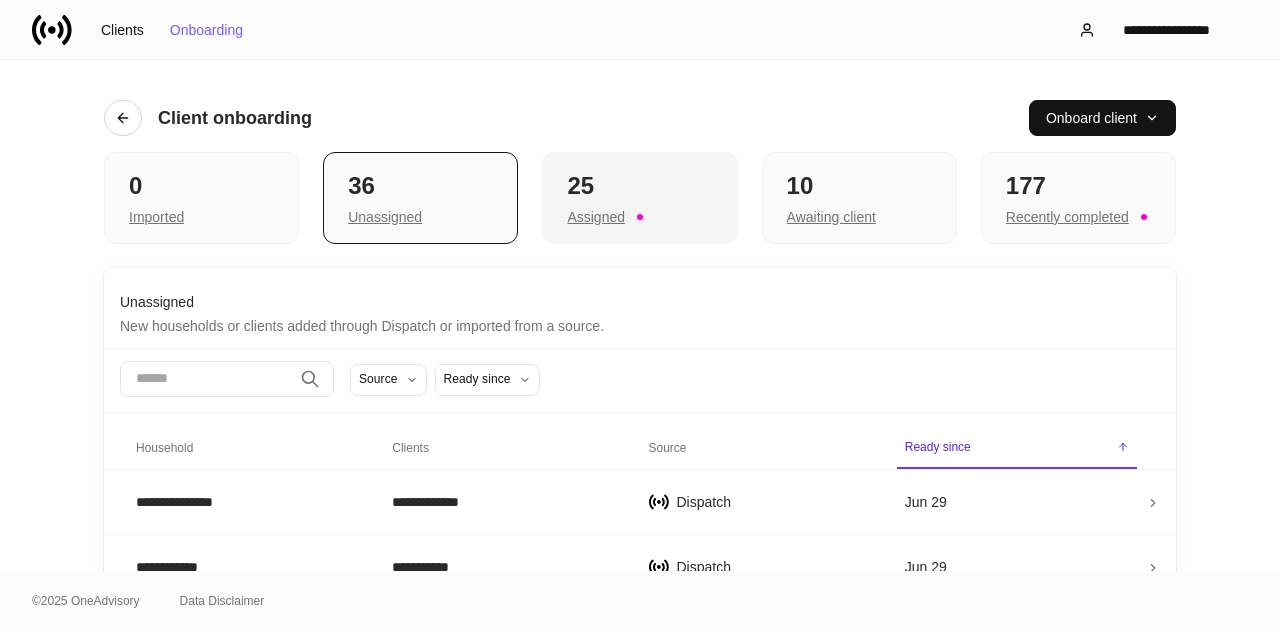 click on "Assigned" at bounding box center [639, 215] 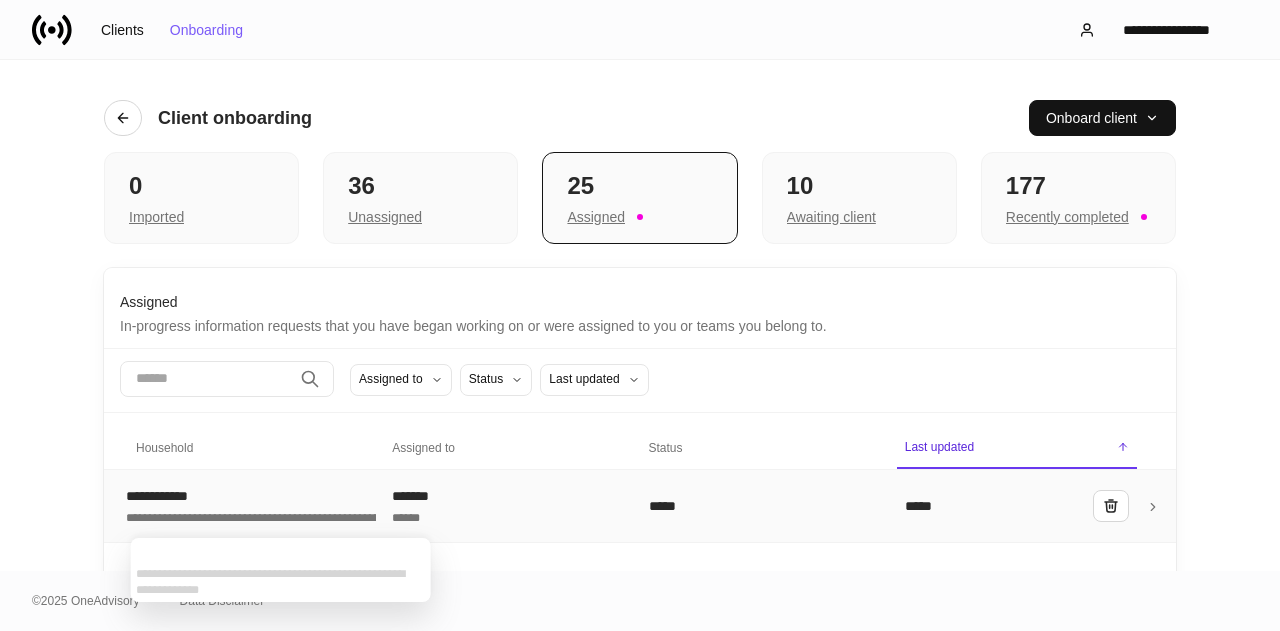 click on "**********" at bounding box center [325, 516] 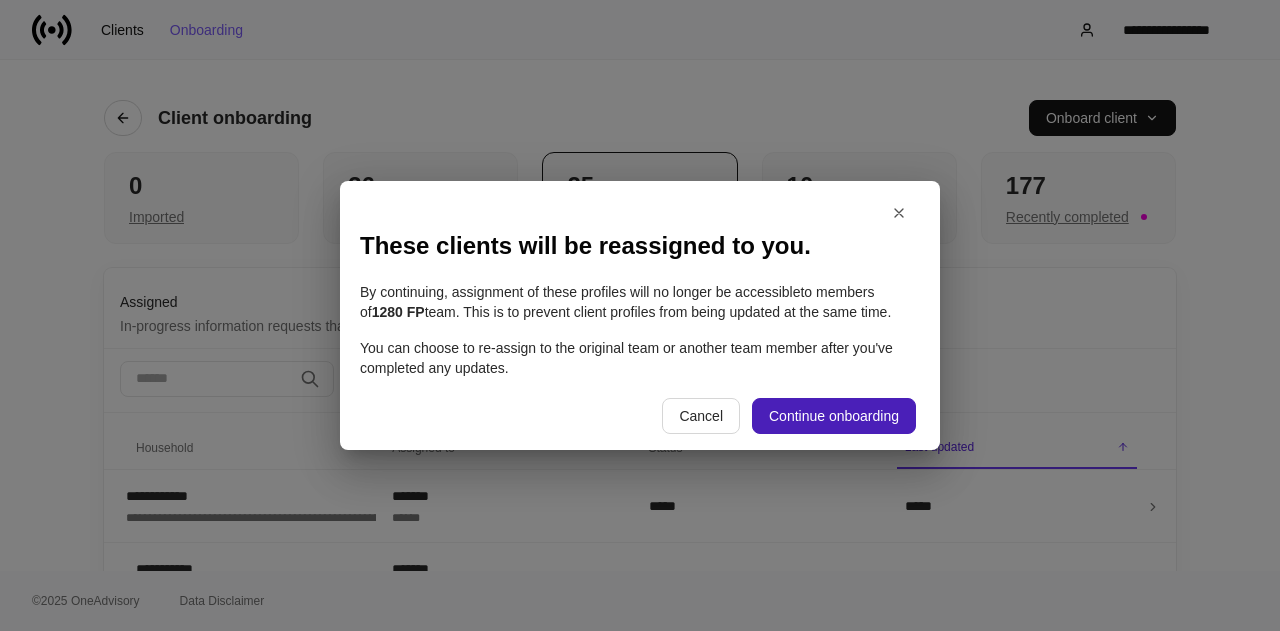 click on "Continue onboarding" at bounding box center [834, 416] 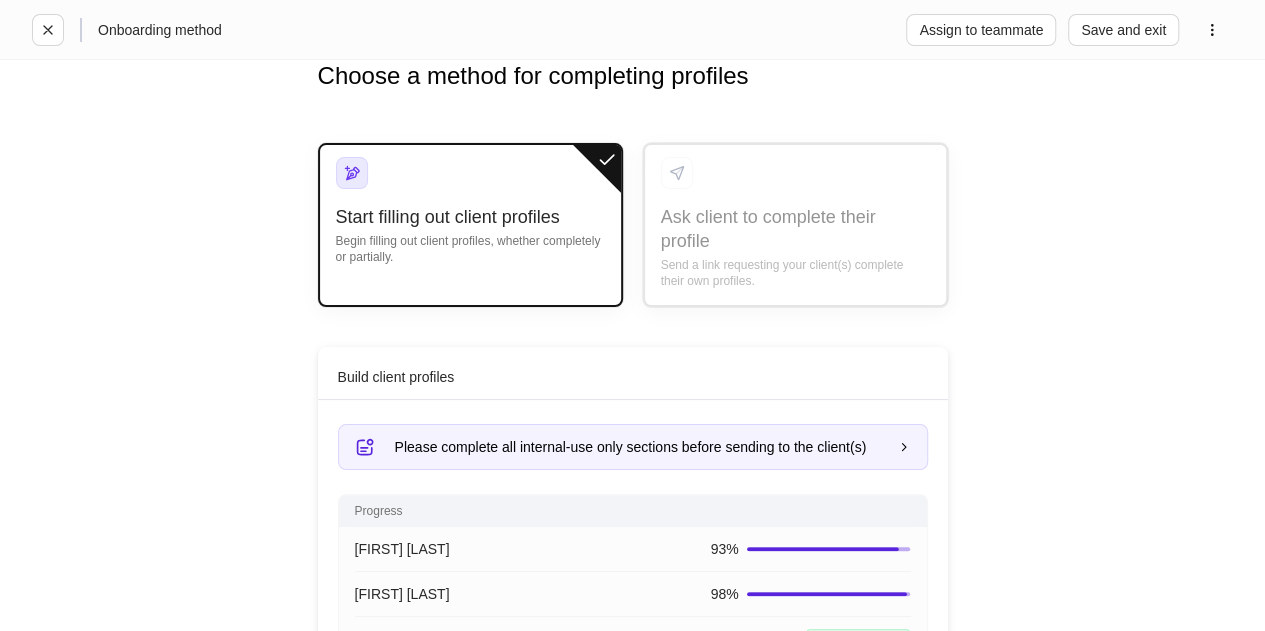 scroll, scrollTop: 174, scrollLeft: 0, axis: vertical 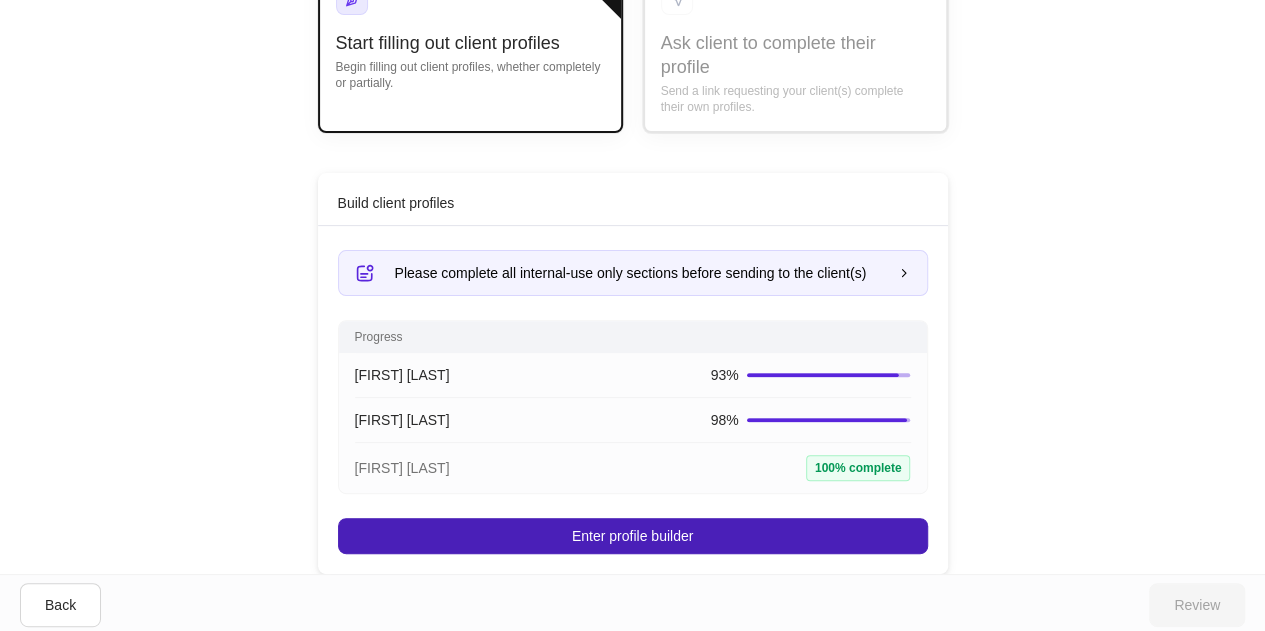 click on "Enter profile builder" at bounding box center [632, 536] 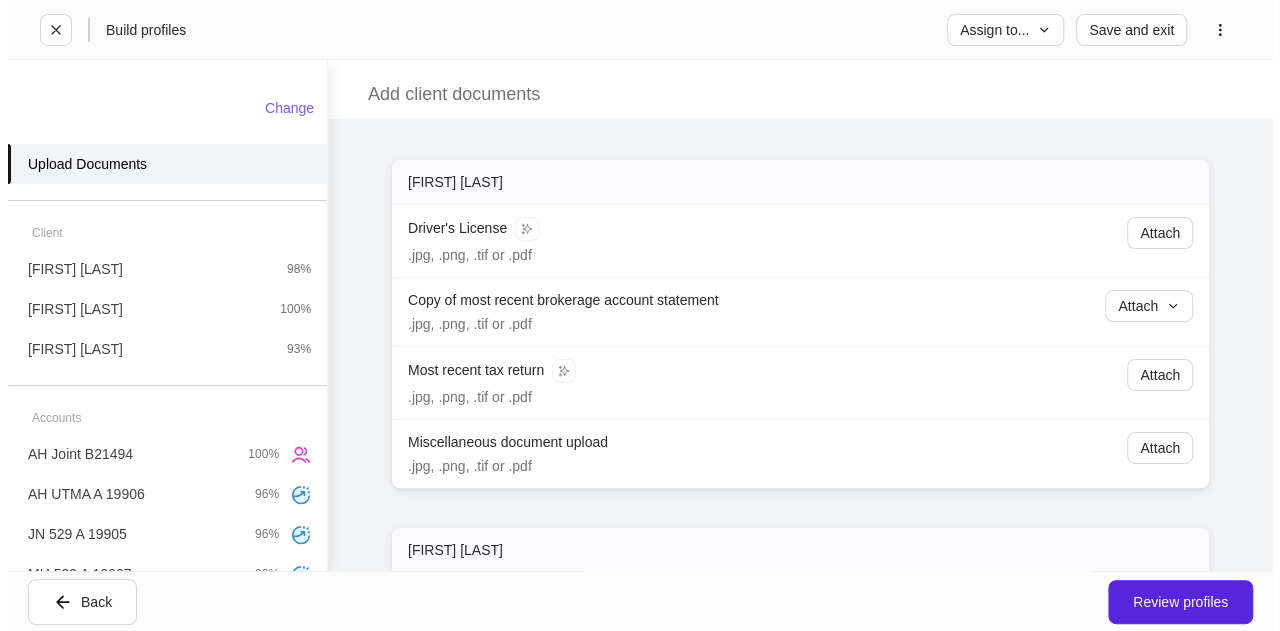 scroll, scrollTop: 0, scrollLeft: 0, axis: both 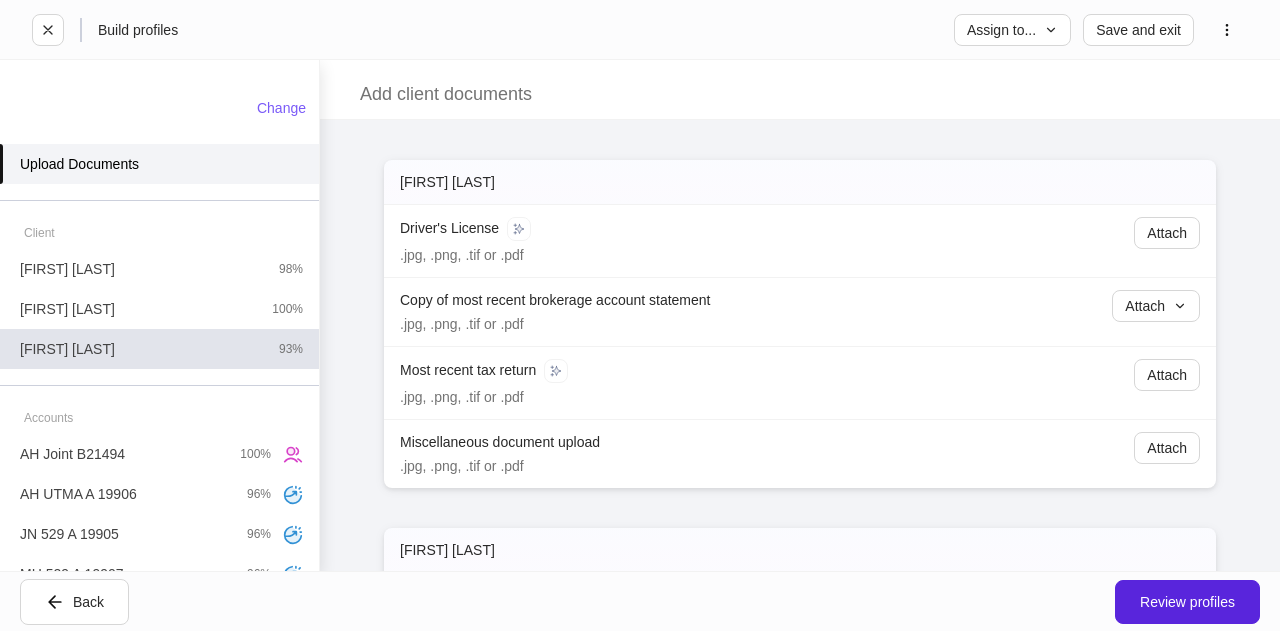 click on "[FIRST] [LAST] 93%" at bounding box center [159, 349] 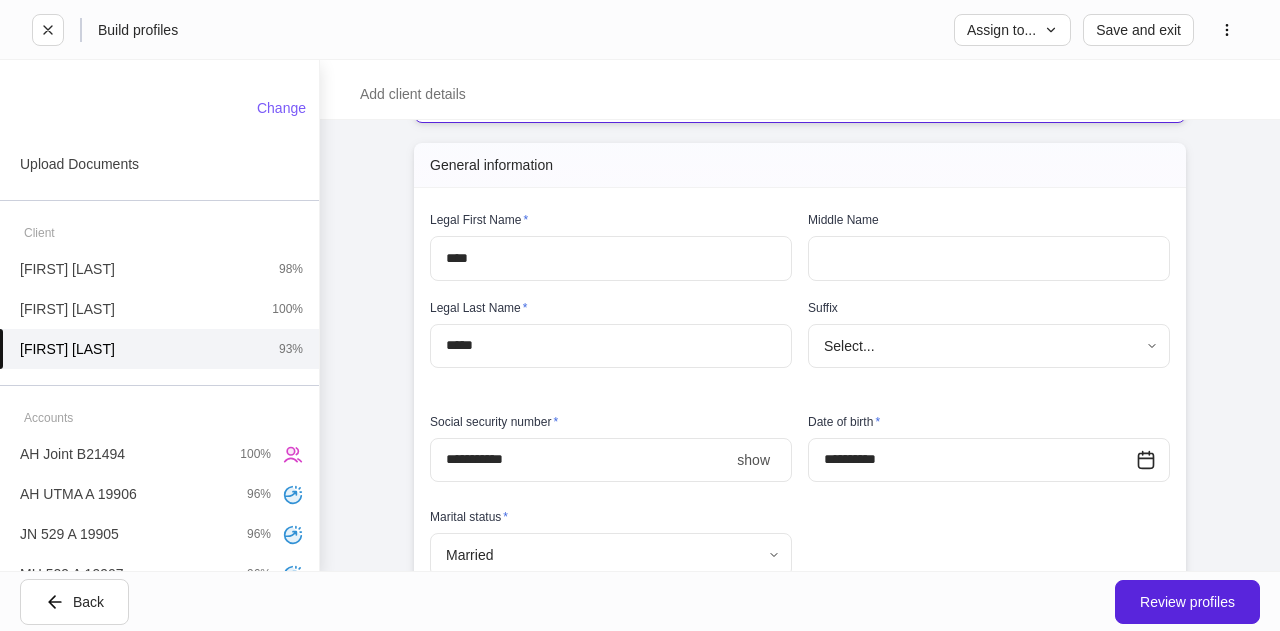 scroll, scrollTop: 323, scrollLeft: 0, axis: vertical 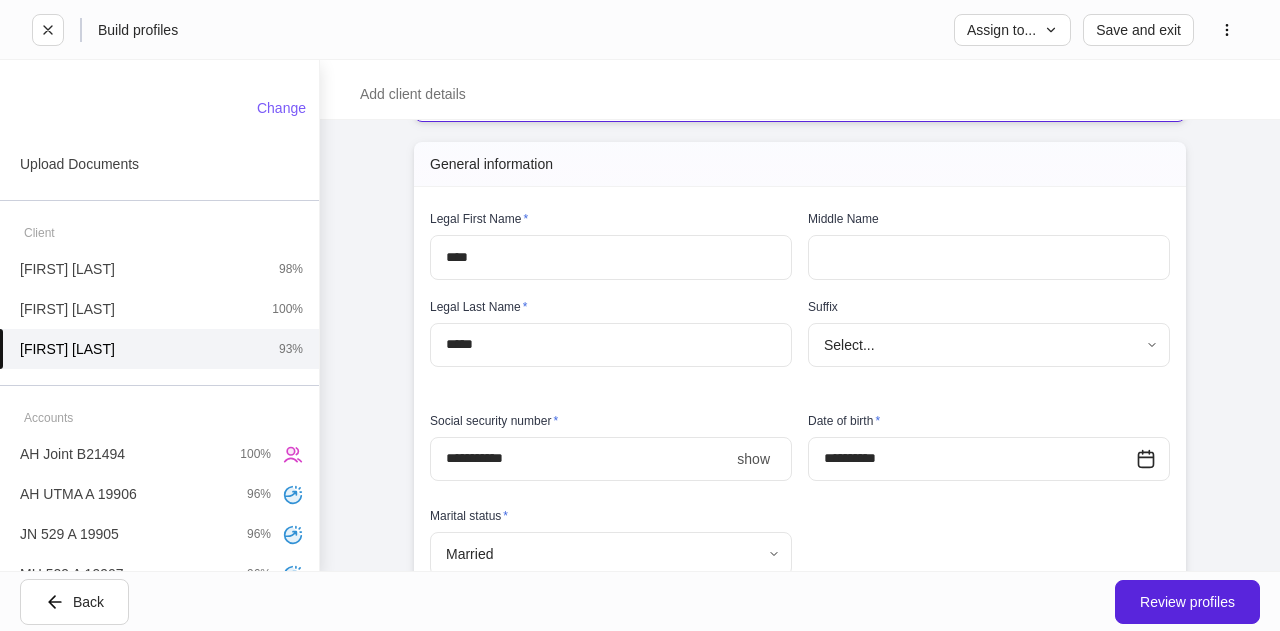click on "**********" at bounding box center (800, 345) 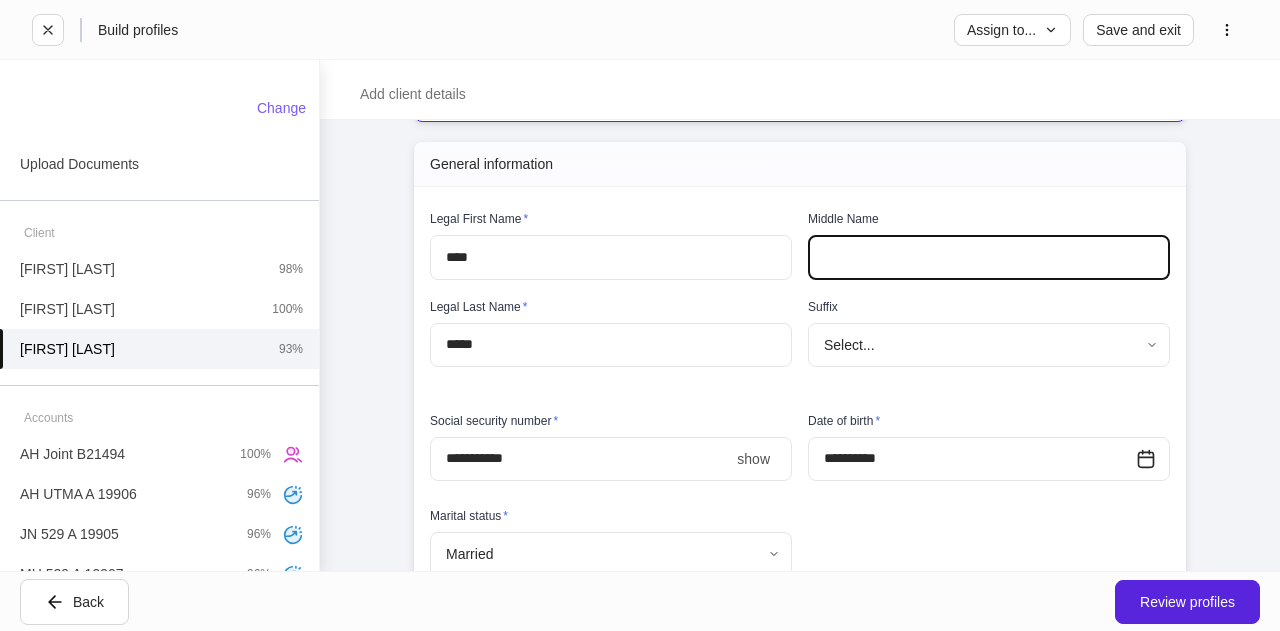 click at bounding box center (989, 257) 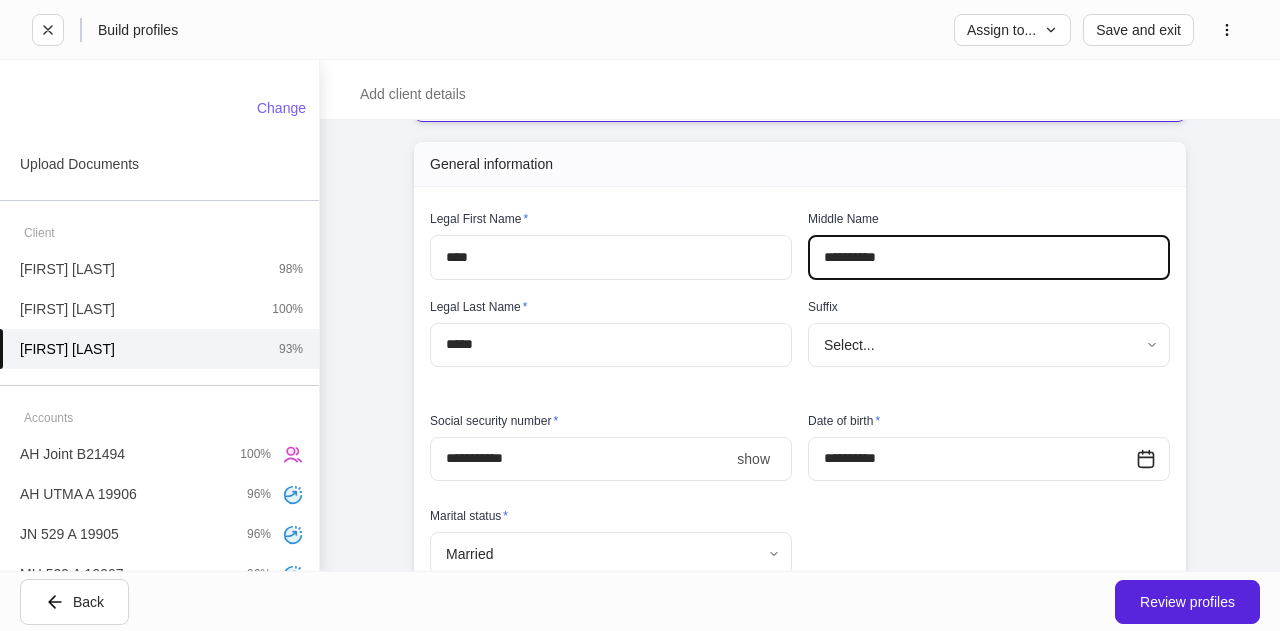 type on "**********" 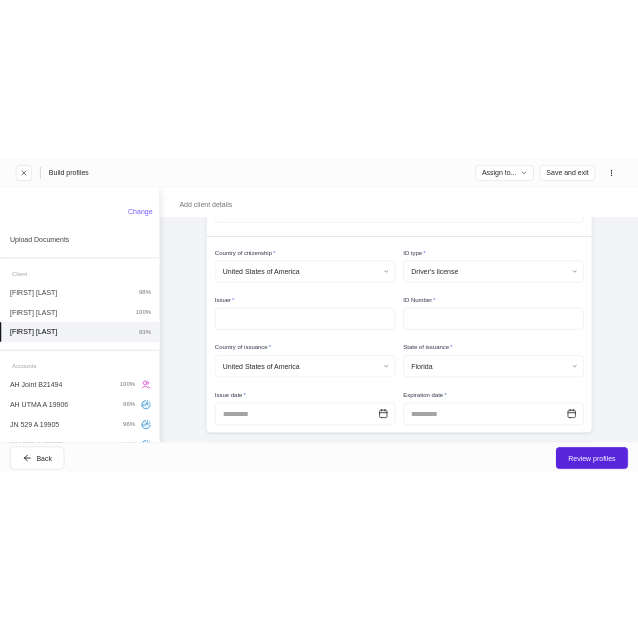 scroll, scrollTop: 865, scrollLeft: 0, axis: vertical 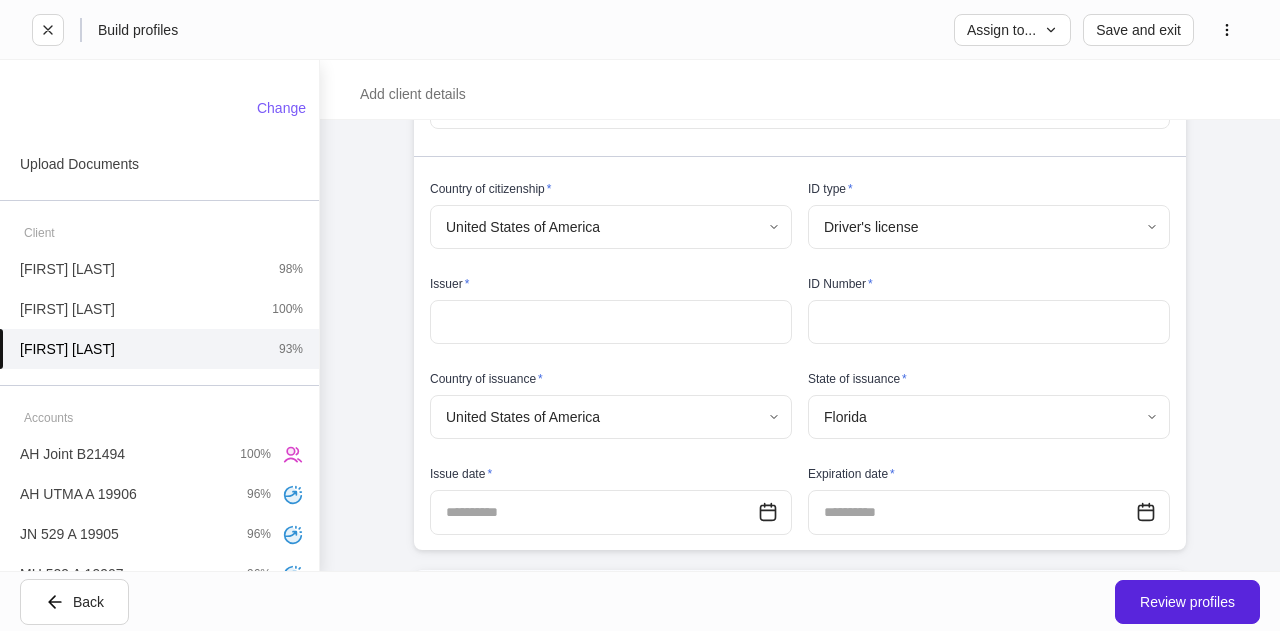 click at bounding box center [611, 322] 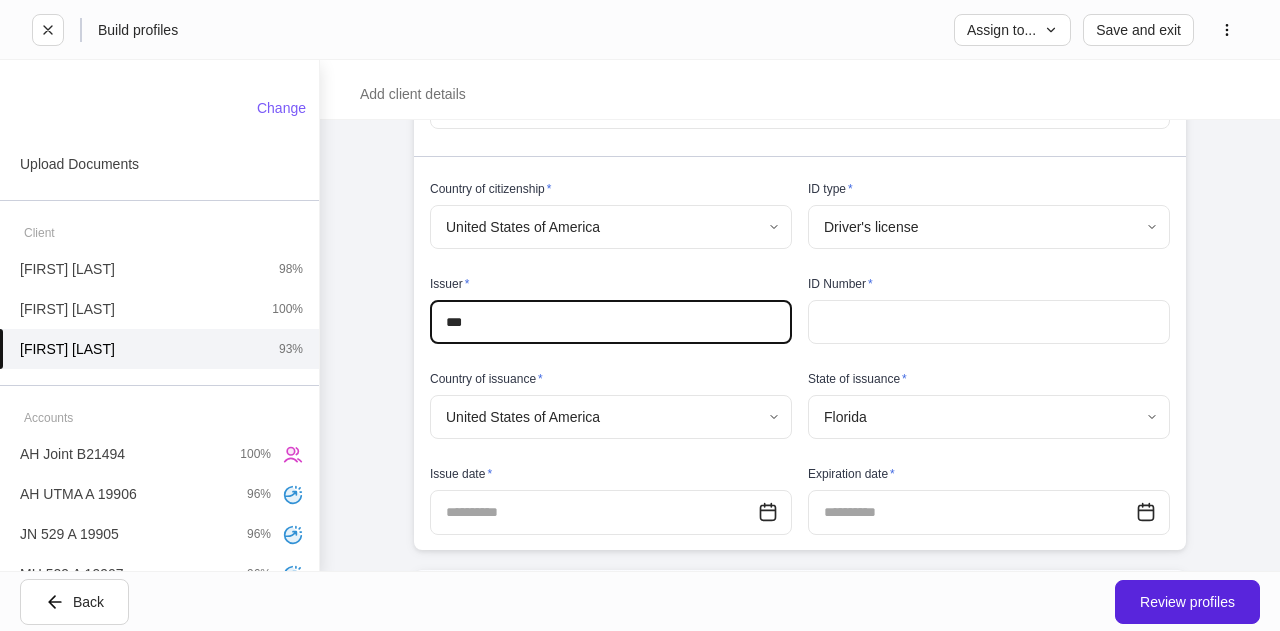 type on "***" 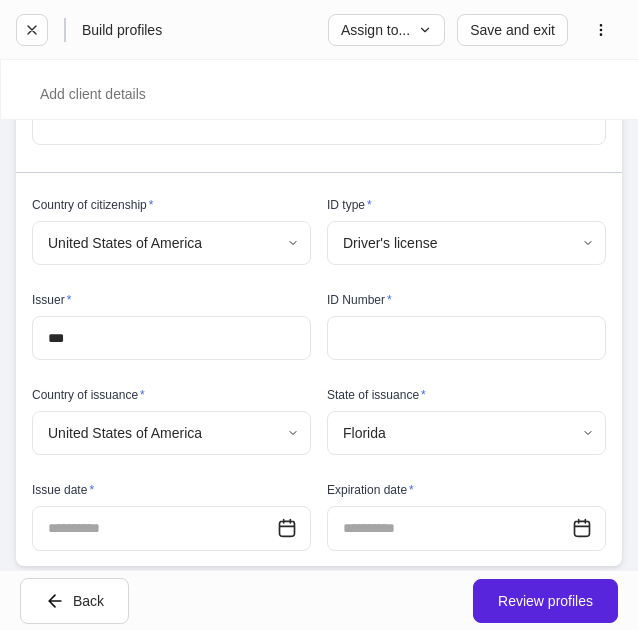 click 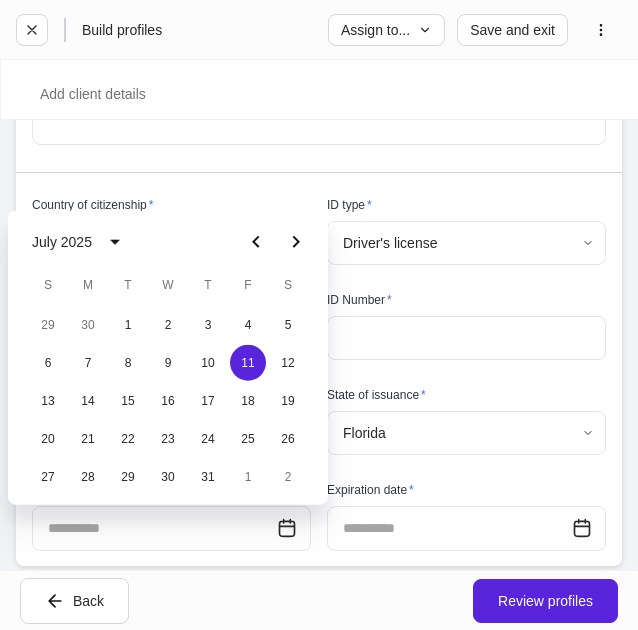 click on "Back Review profiles" at bounding box center (319, 600) 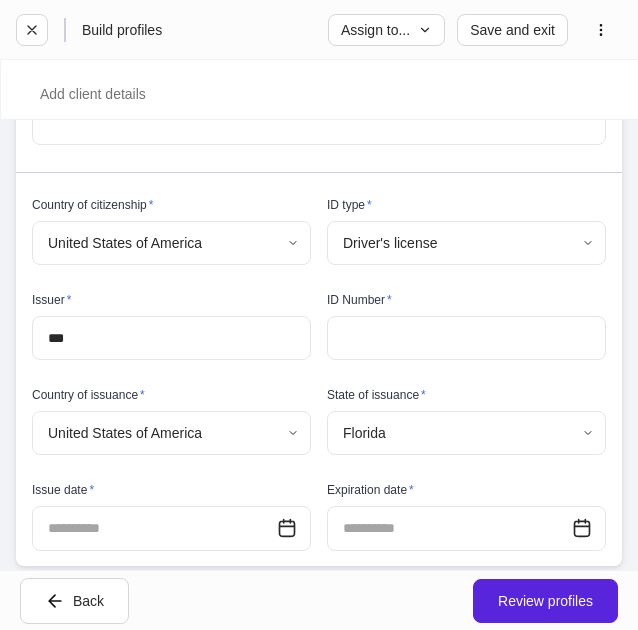 click 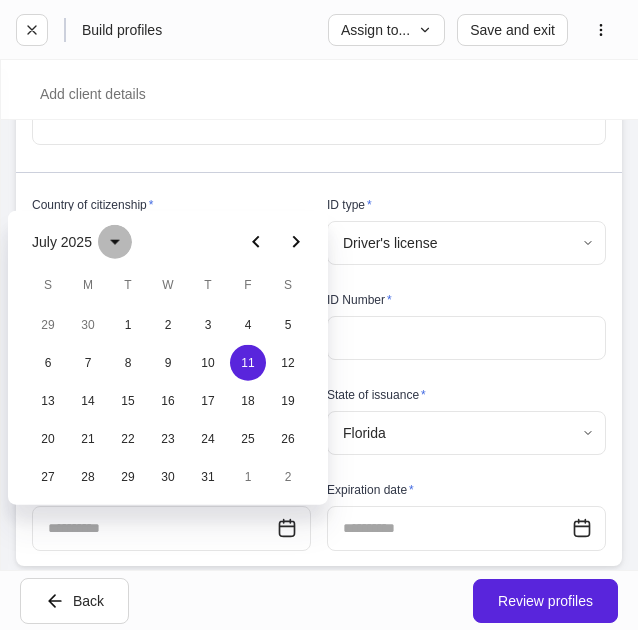 click at bounding box center [115, 242] 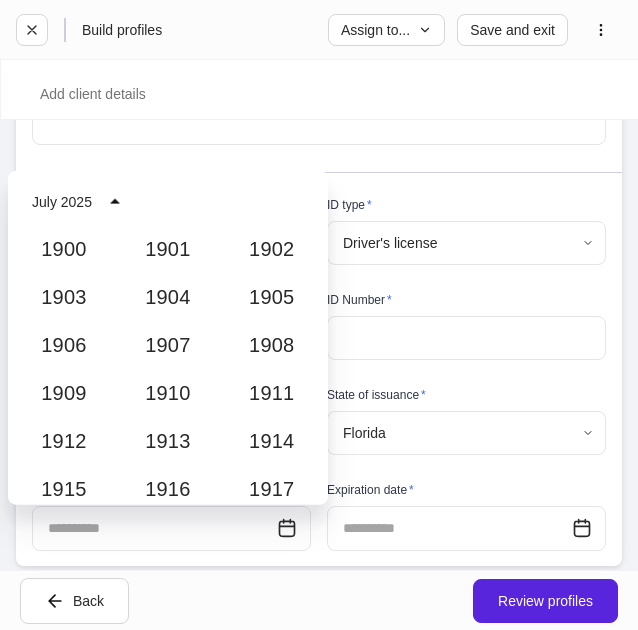 scroll, scrollTop: 1852, scrollLeft: 0, axis: vertical 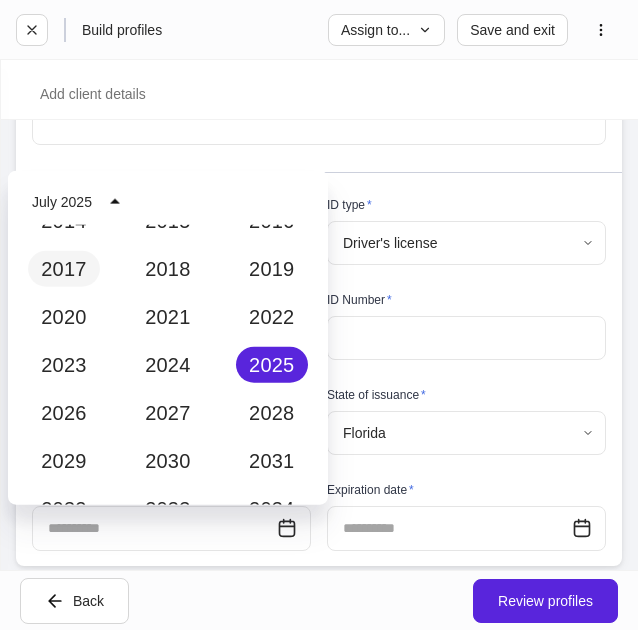 click on "2017" at bounding box center [64, 269] 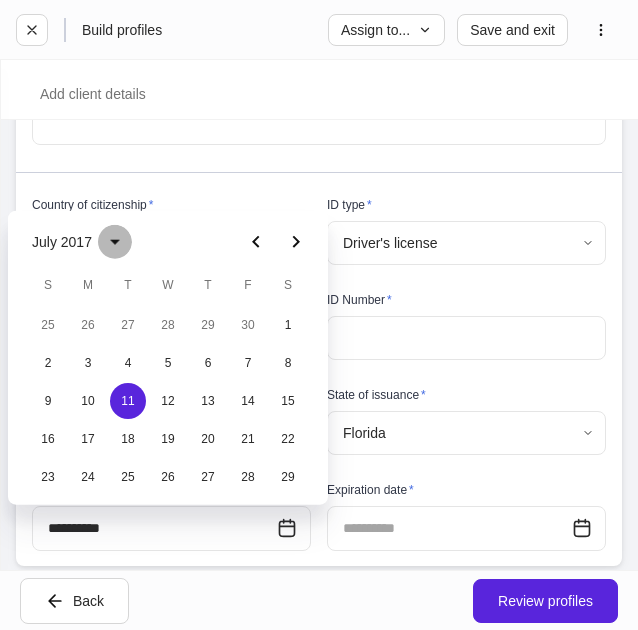 click 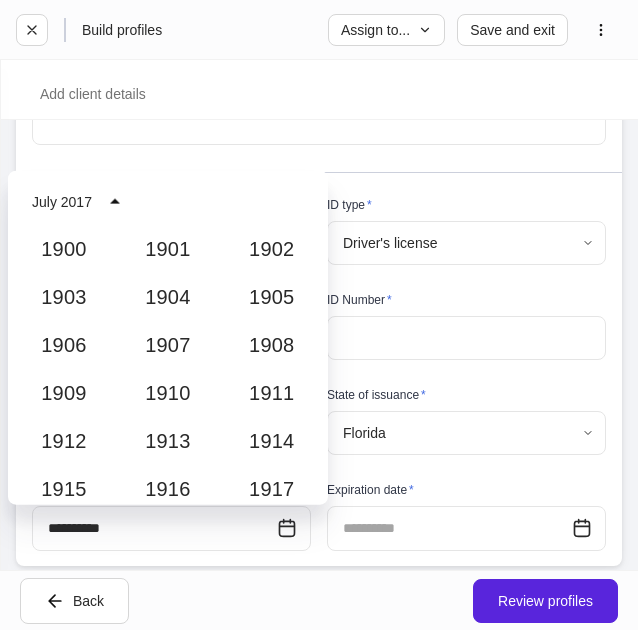 scroll, scrollTop: 1756, scrollLeft: 0, axis: vertical 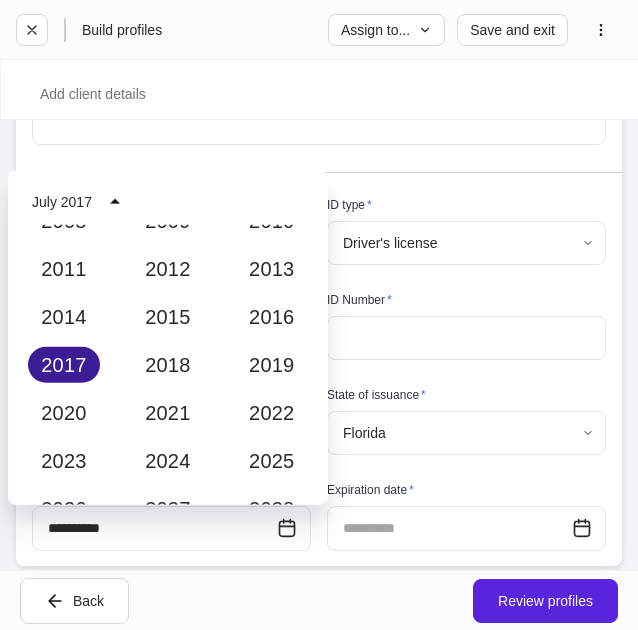 click on "2017" at bounding box center (64, 365) 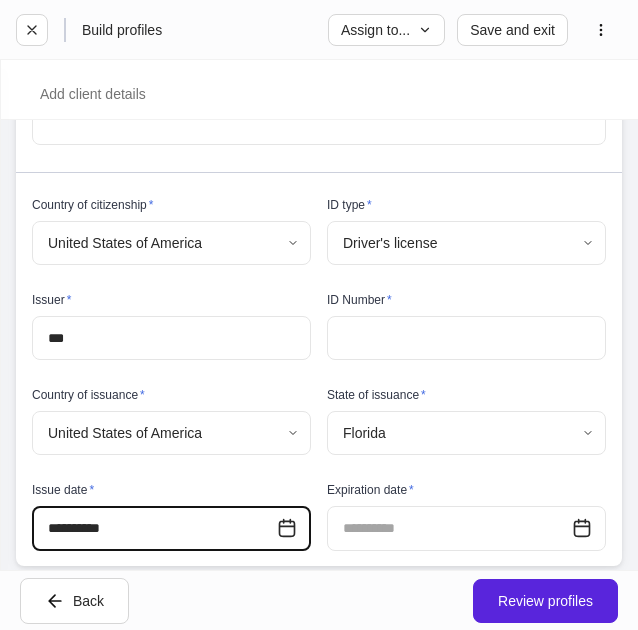 click on "**********" at bounding box center (154, 528) 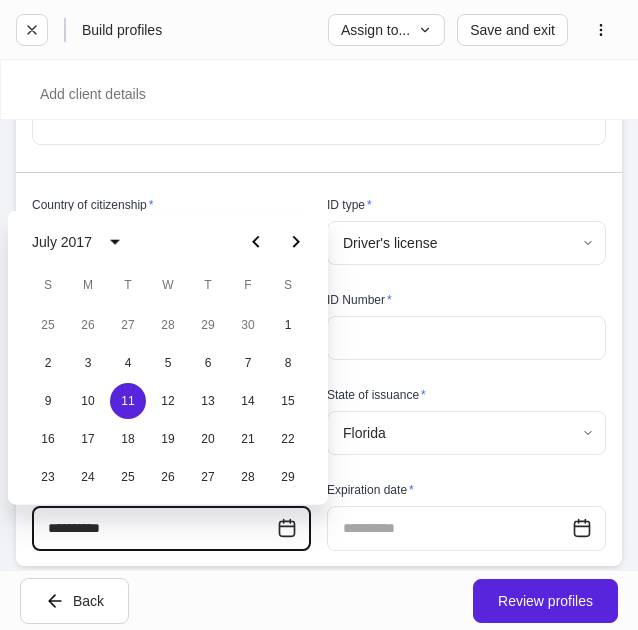 click 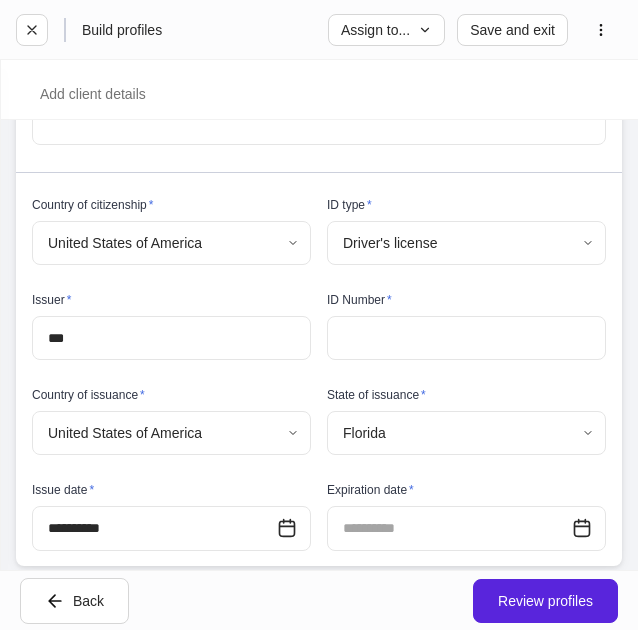 click 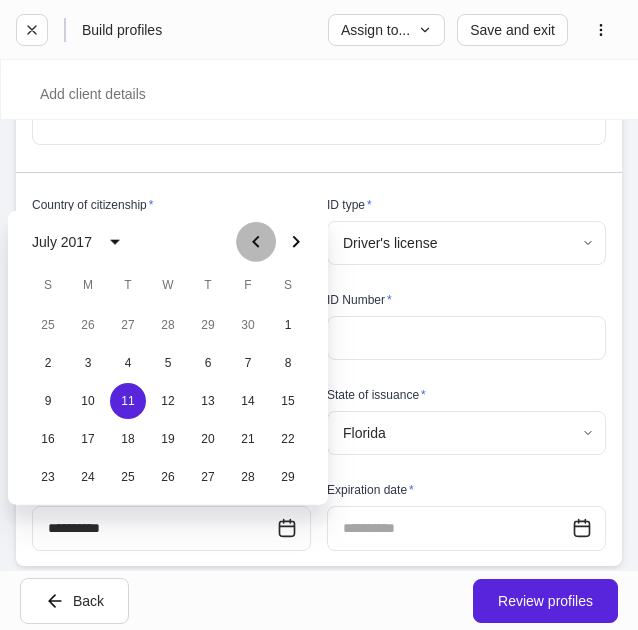 click 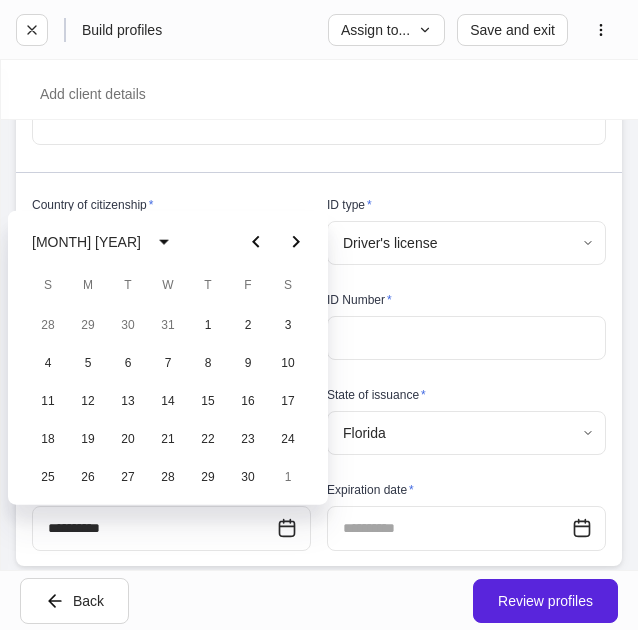 click 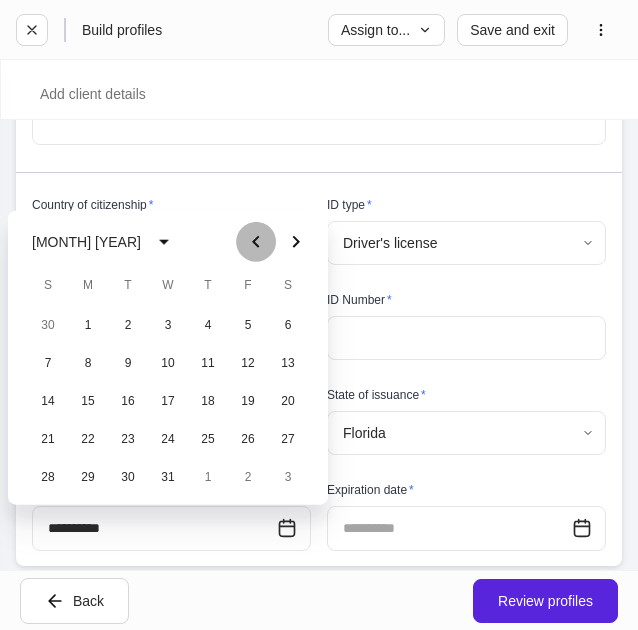 click 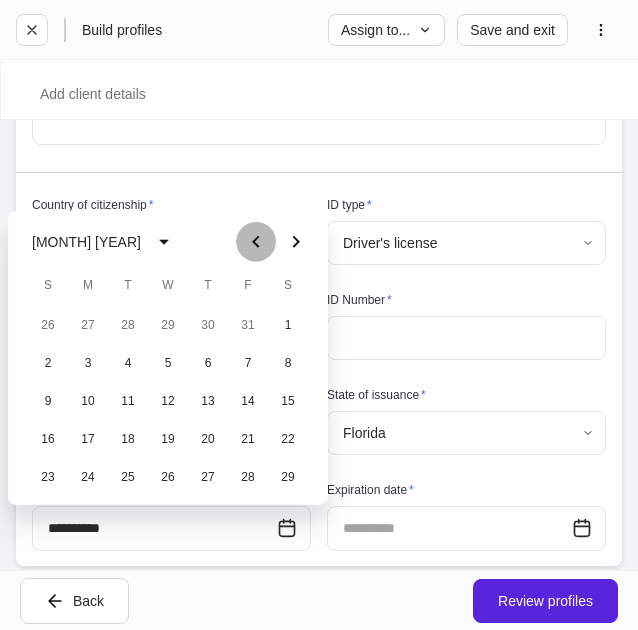 click 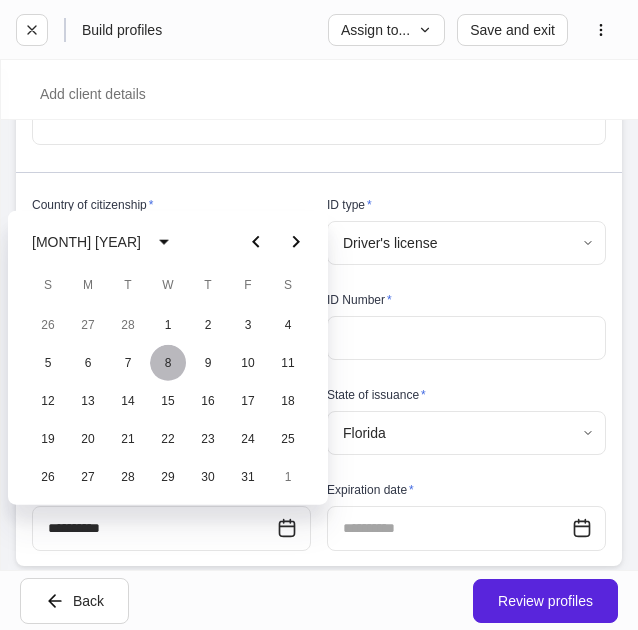 click on "8" at bounding box center (168, 363) 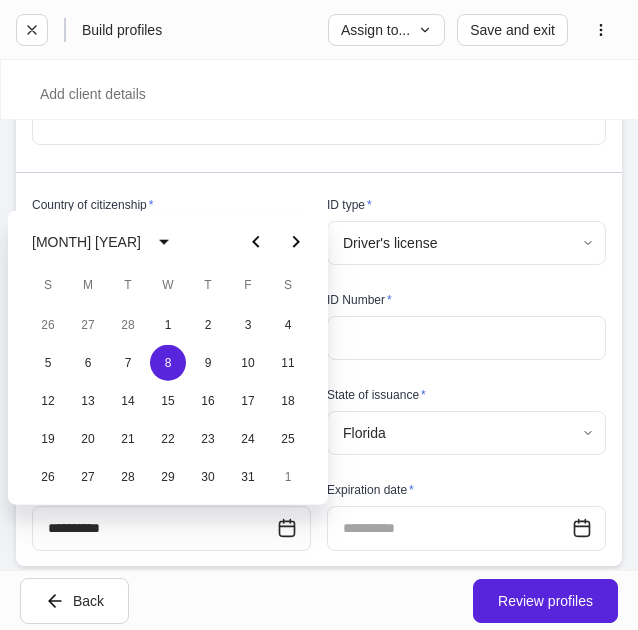 type on "**********" 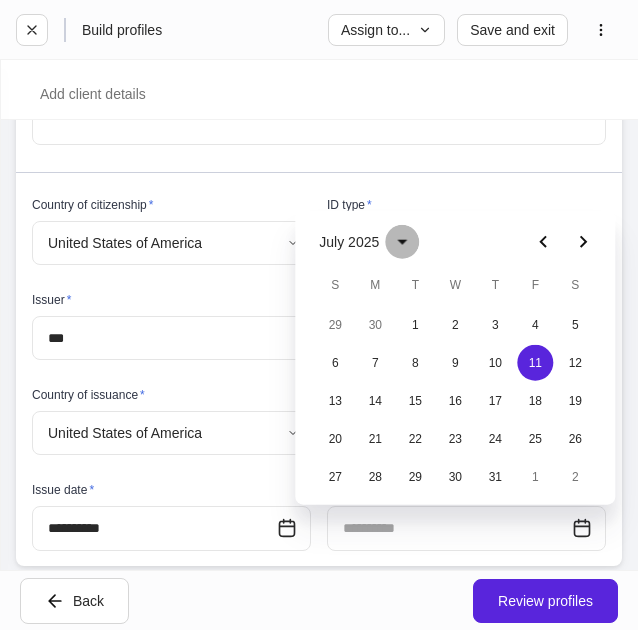 click 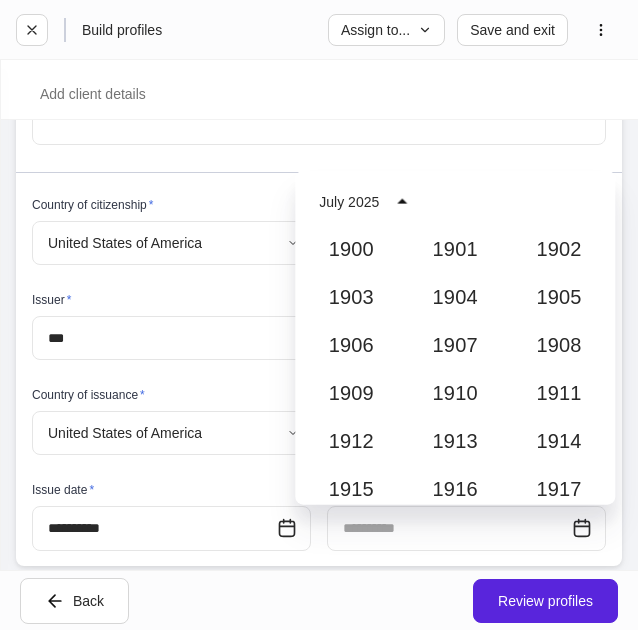 scroll, scrollTop: 1852, scrollLeft: 0, axis: vertical 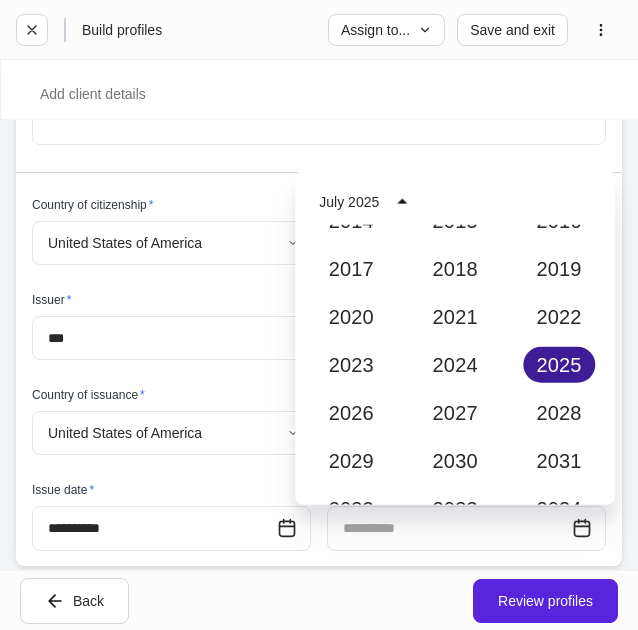 click on "2025" at bounding box center [559, 365] 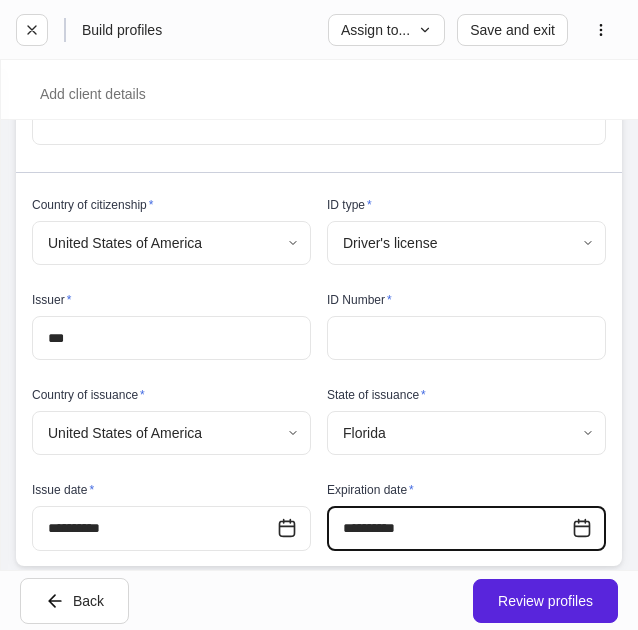 click on "**********" at bounding box center (449, 528) 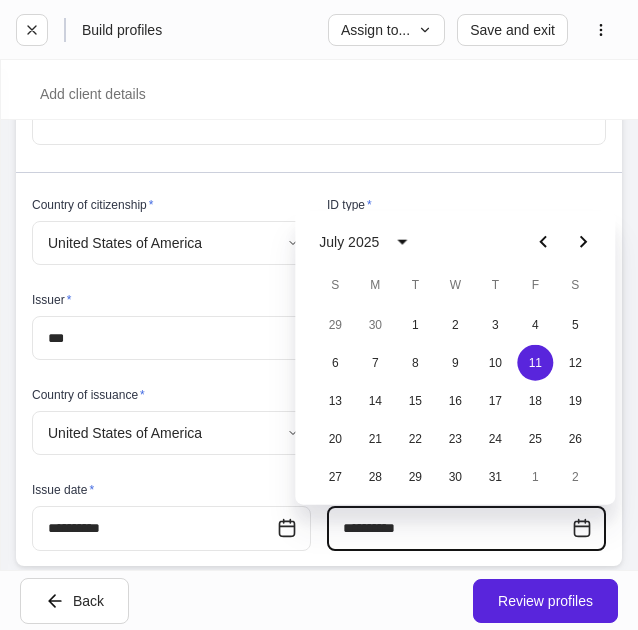 click 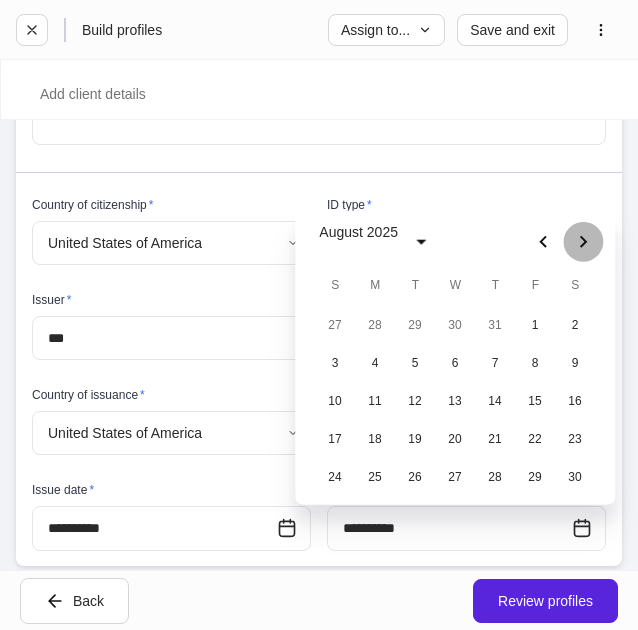 click 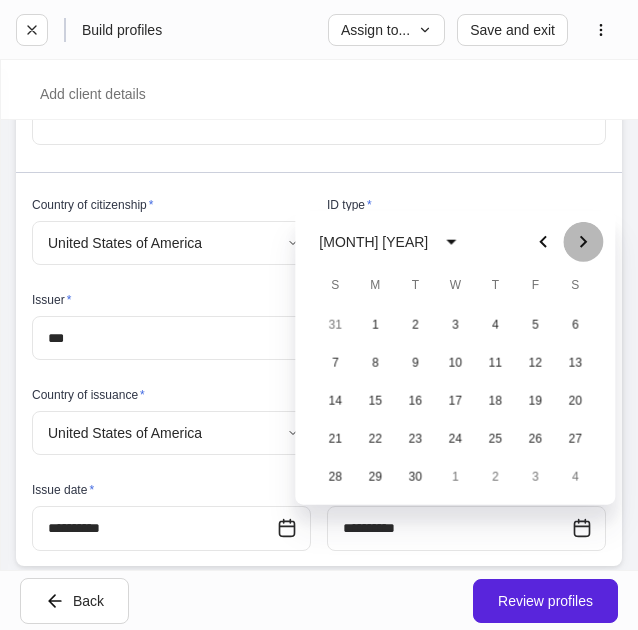 click 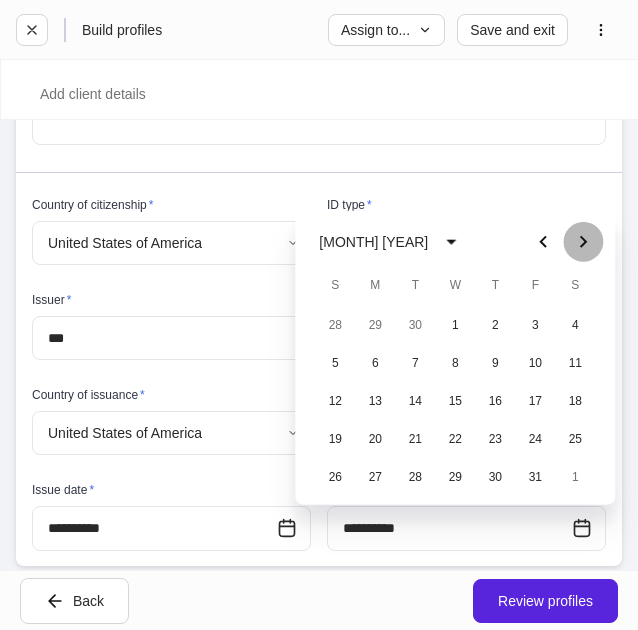 click 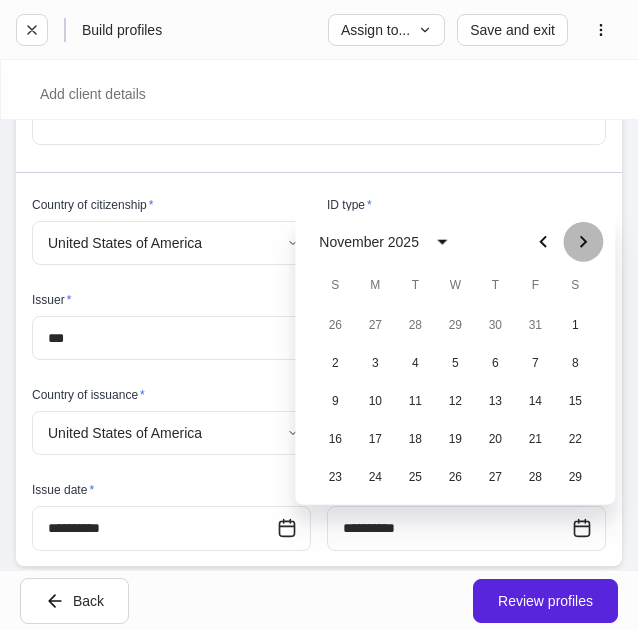 click 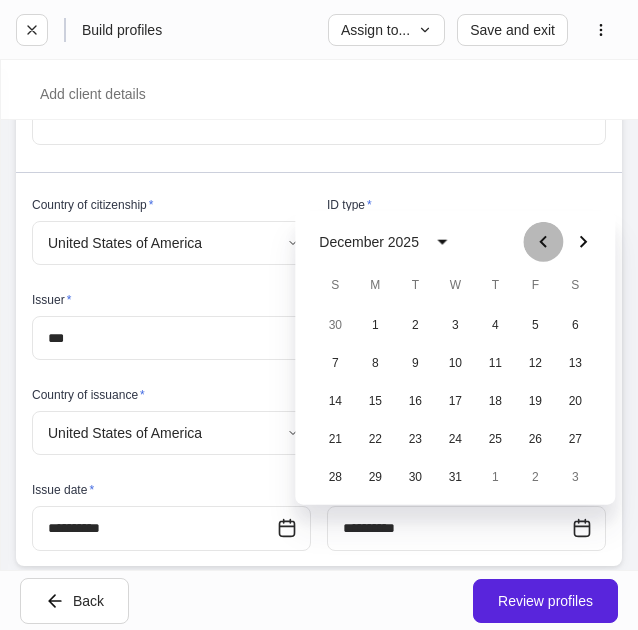 click 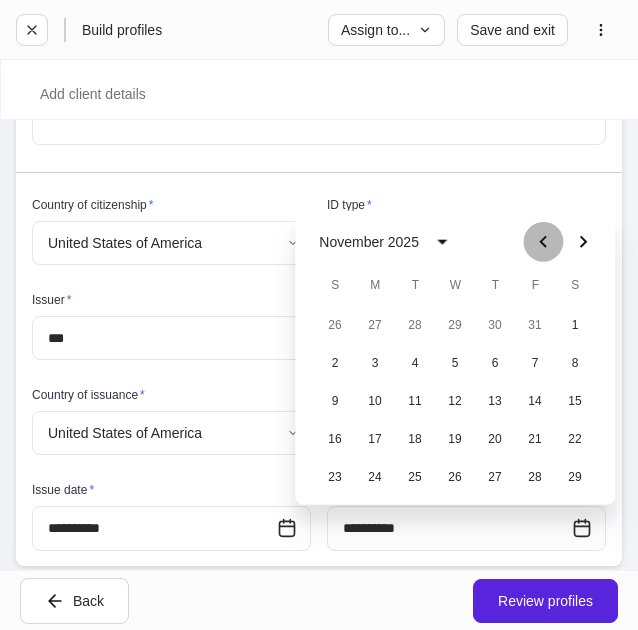 click 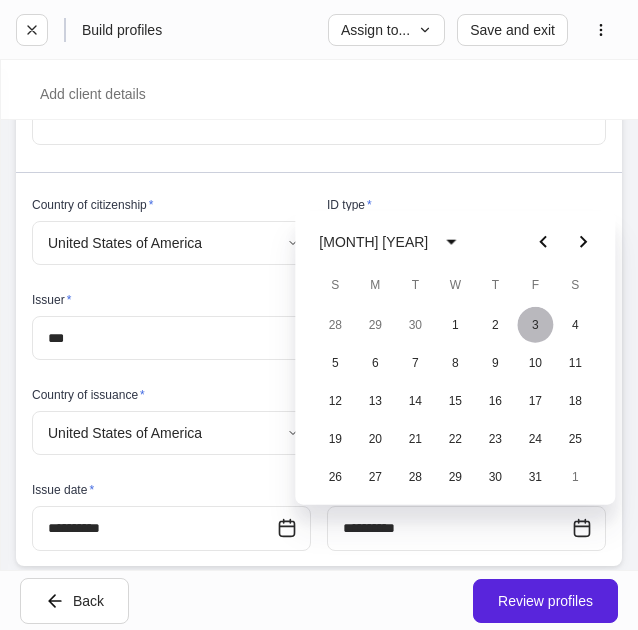 click on "3" at bounding box center (535, 325) 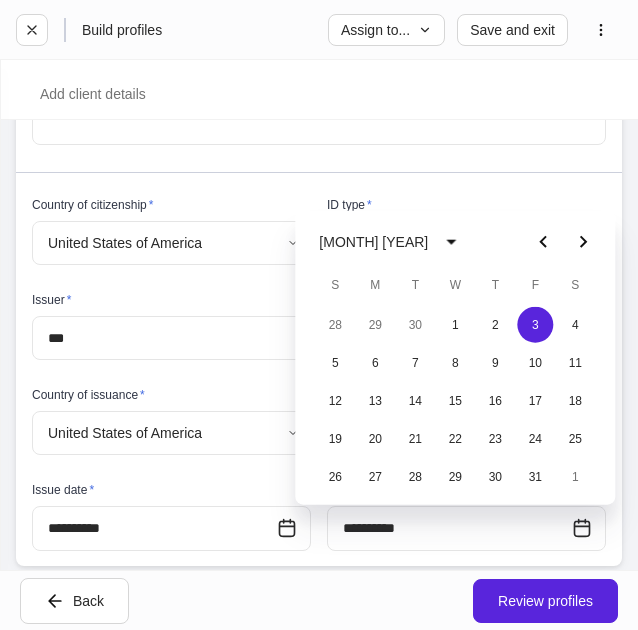 type on "**********" 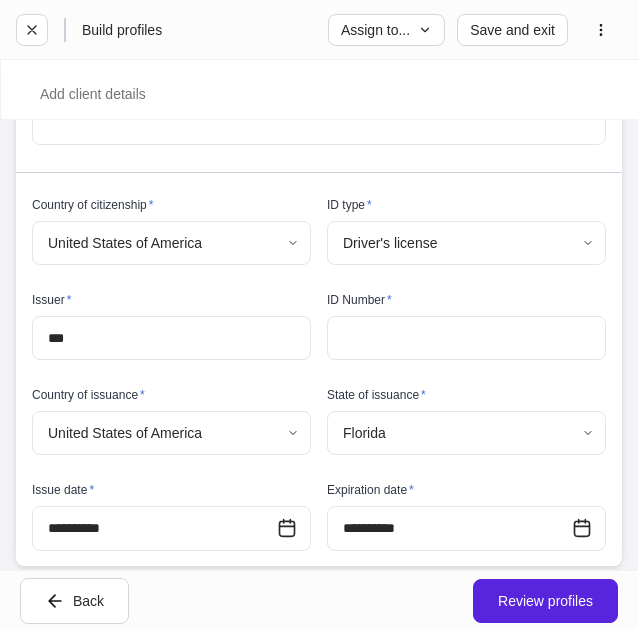 click at bounding box center [466, 338] 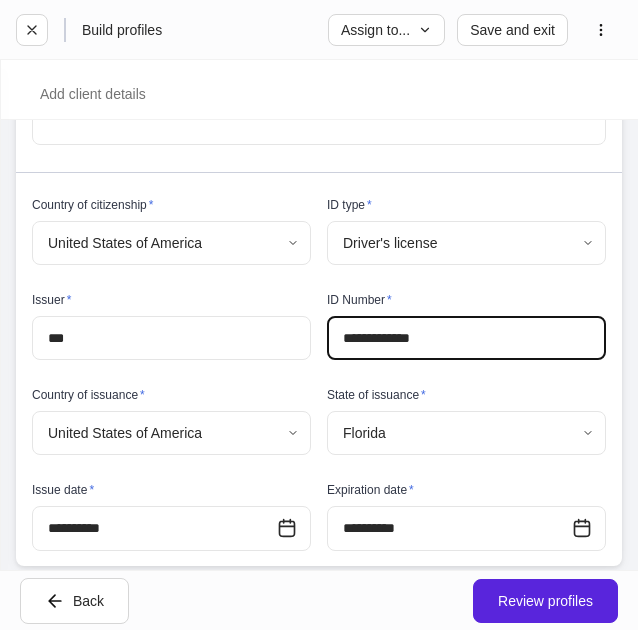 drag, startPoint x: 440, startPoint y: 341, endPoint x: 369, endPoint y: 337, distance: 71.11259 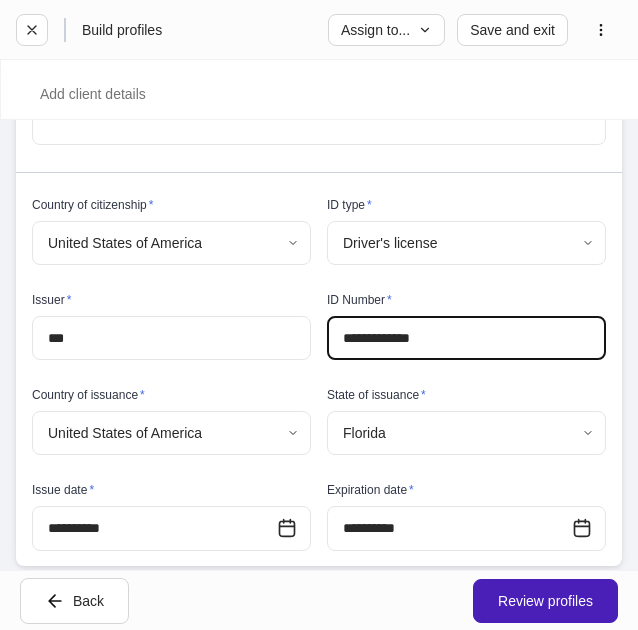 type on "**********" 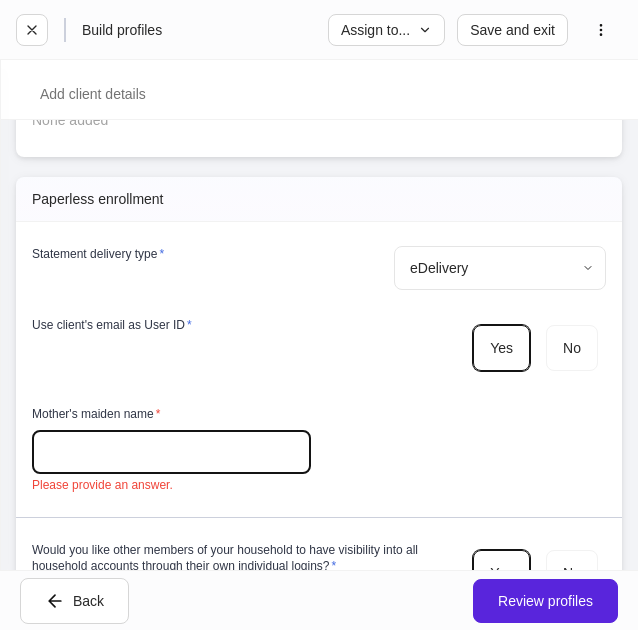 scroll, scrollTop: 6227, scrollLeft: 0, axis: vertical 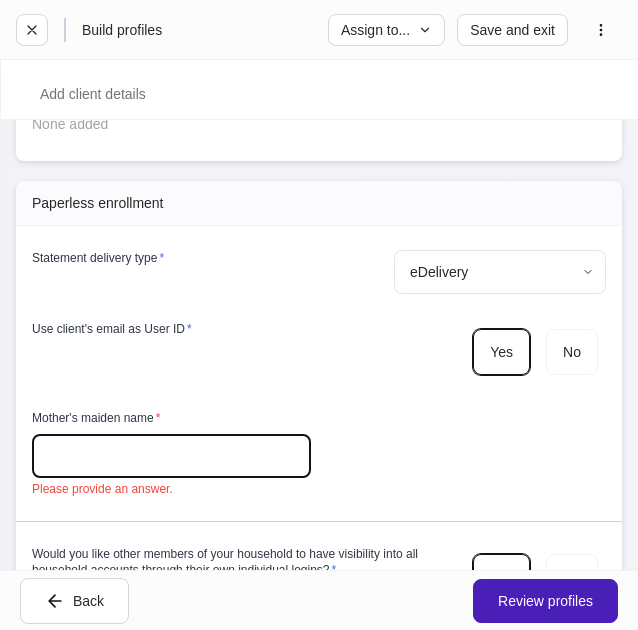 click on "Review profiles" at bounding box center [545, 601] 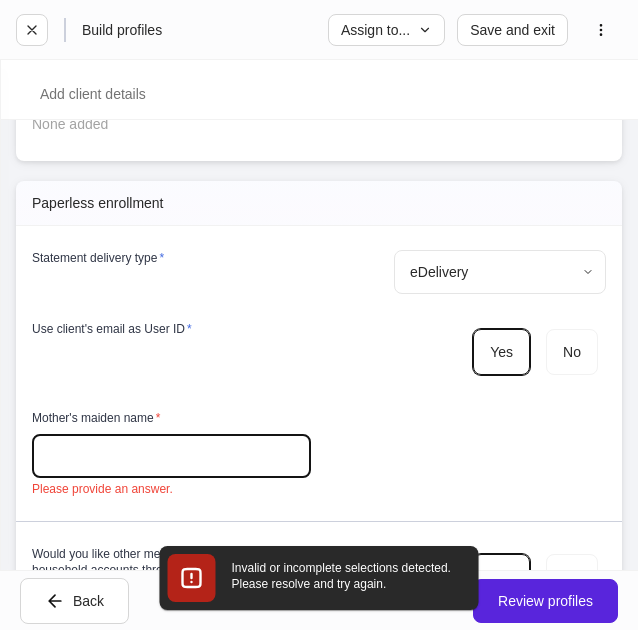 scroll, scrollTop: 6338, scrollLeft: 0, axis: vertical 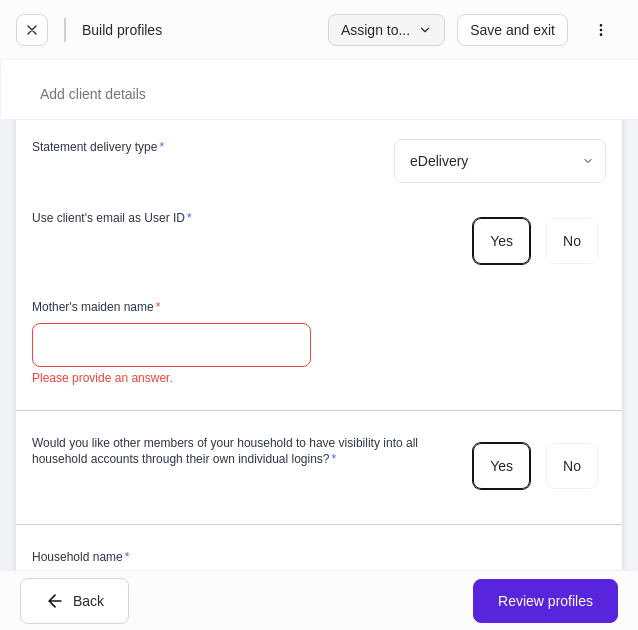 click 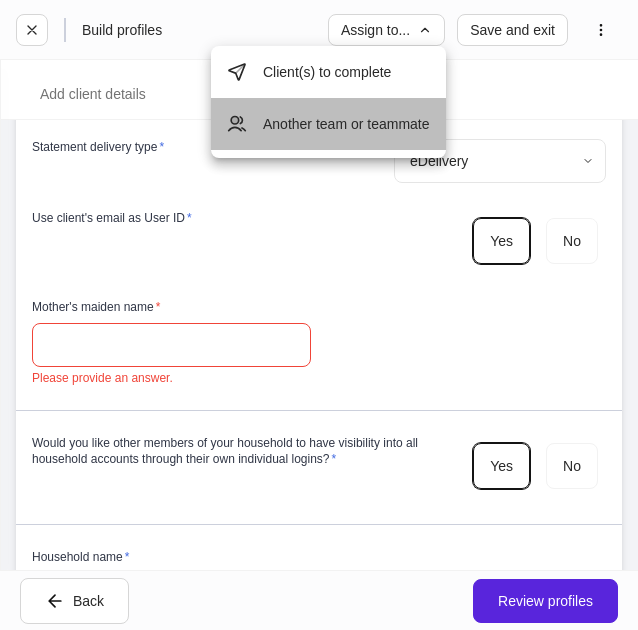 click on "Another team or teammate" at bounding box center (328, 124) 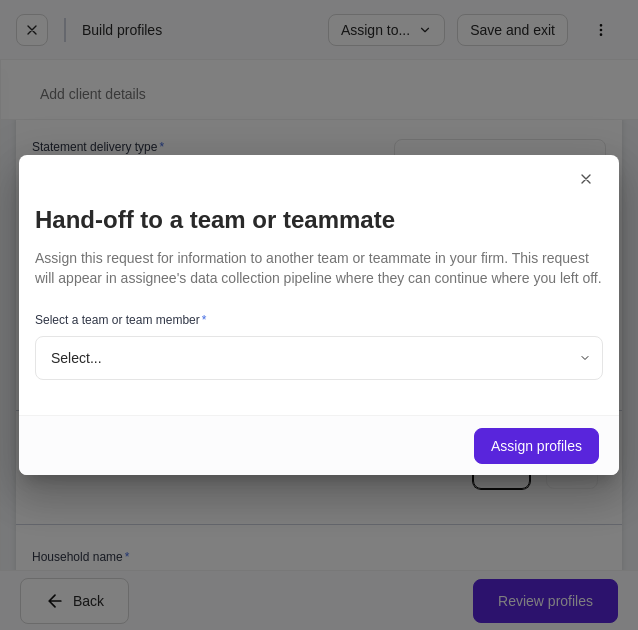 click on "**********" at bounding box center (319, 315) 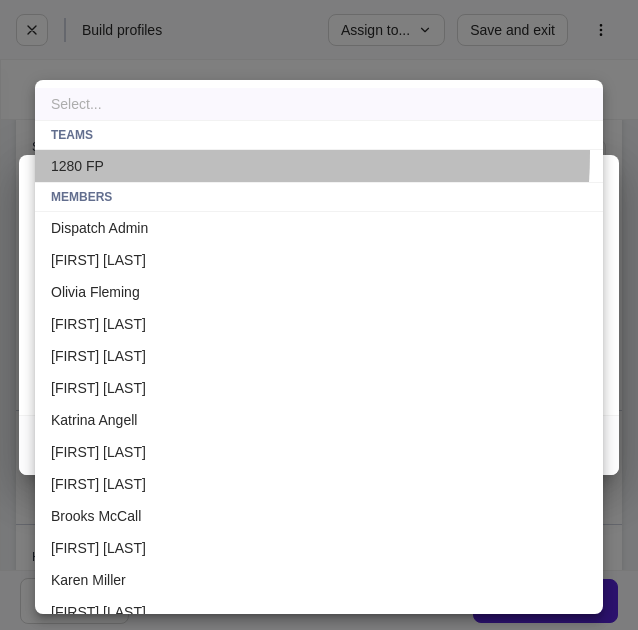 click on "1280 FP" at bounding box center (319, 166) 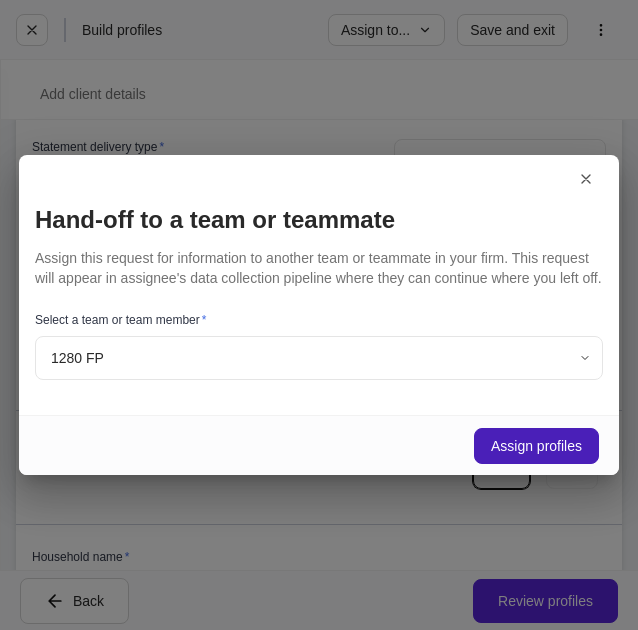 click on "Assign profiles" at bounding box center (536, 446) 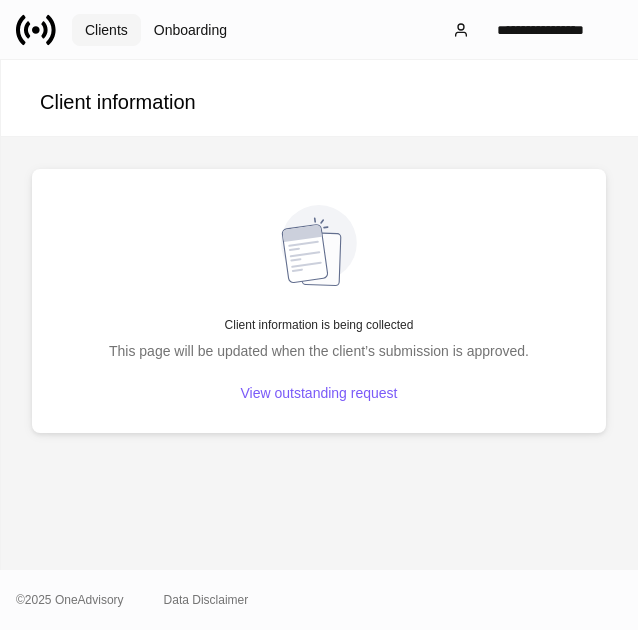 click on "Clients" at bounding box center (106, 30) 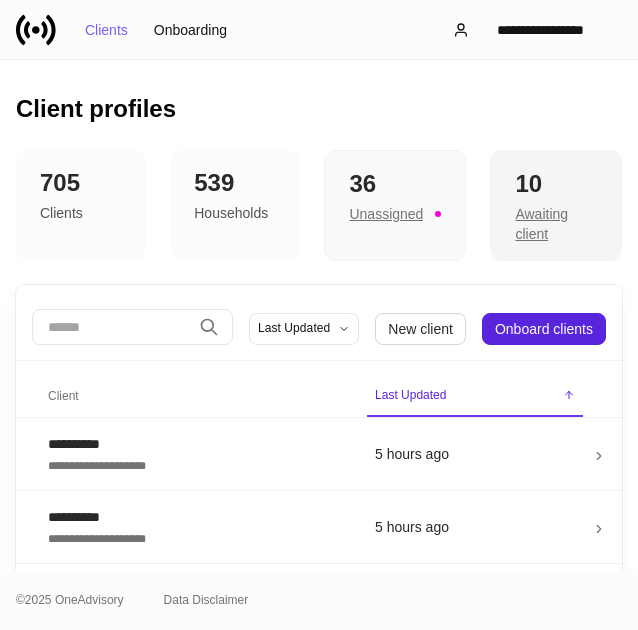 click on "10 Awaiting client" at bounding box center (556, 206) 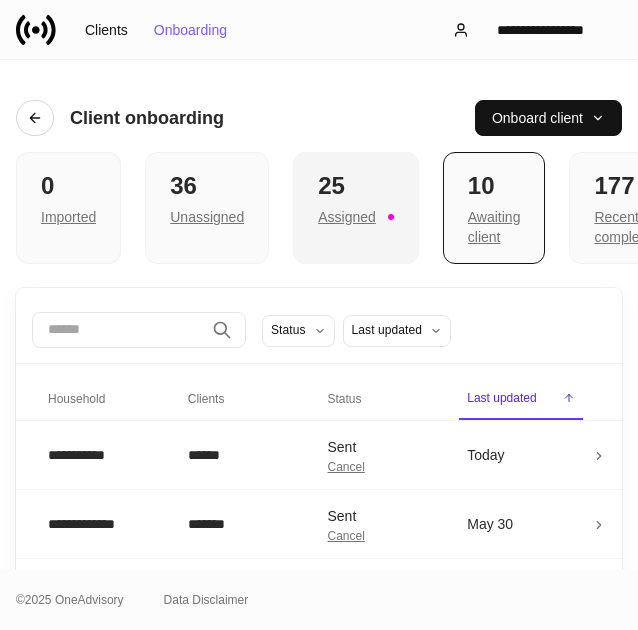 click on "Assigned" at bounding box center (347, 217) 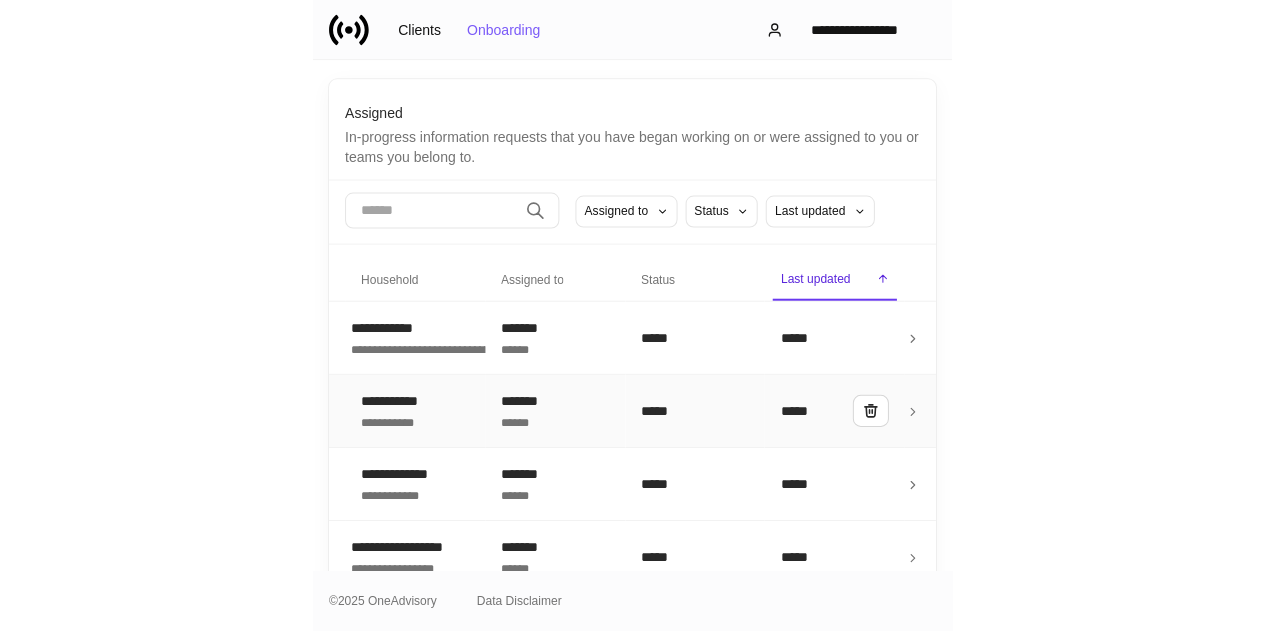 scroll, scrollTop: 214, scrollLeft: 0, axis: vertical 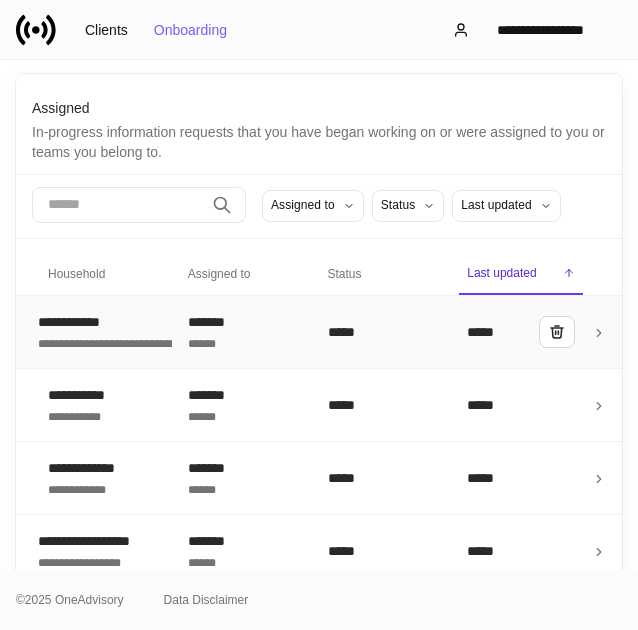 click on "**********" at bounding box center [237, 342] 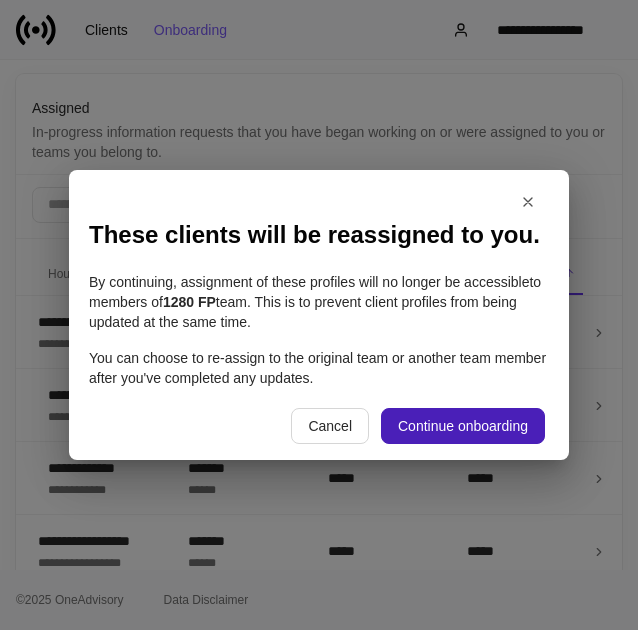 click on "Continue onboarding" at bounding box center [463, 426] 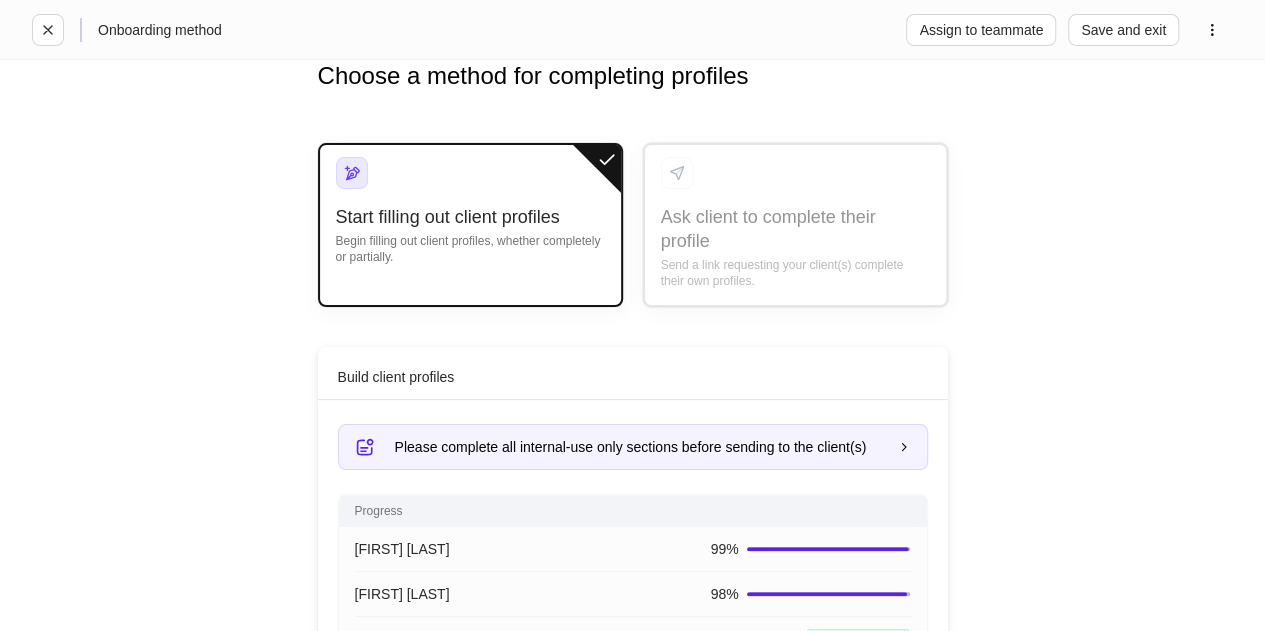 scroll, scrollTop: 174, scrollLeft: 0, axis: vertical 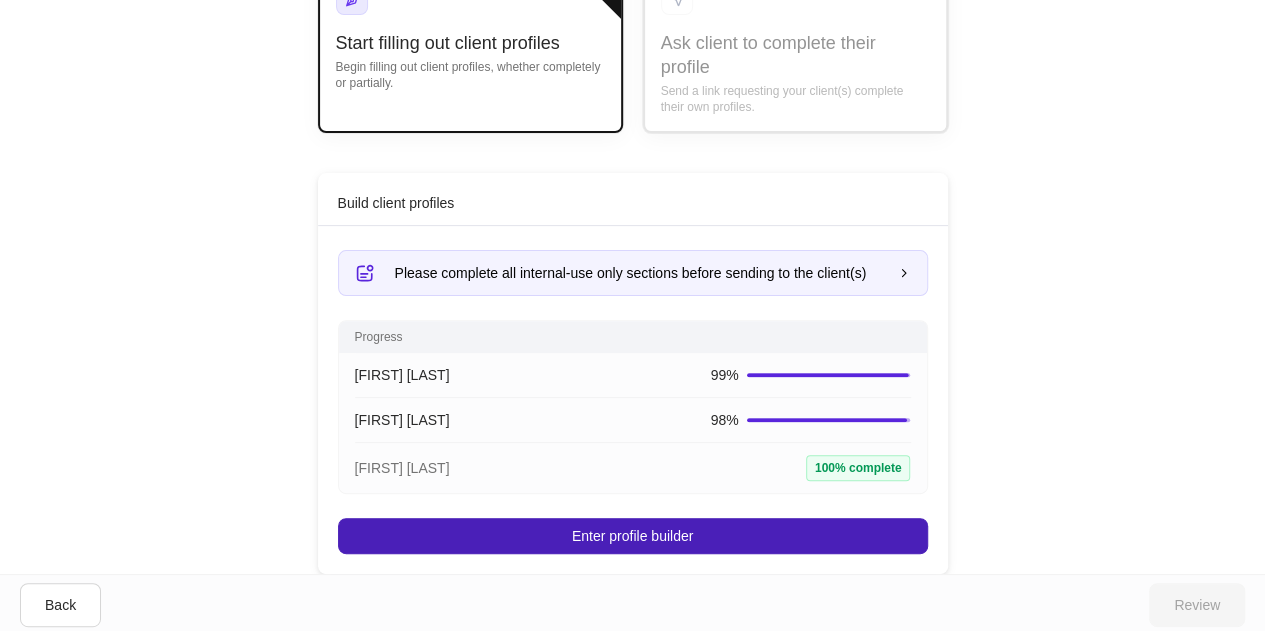 click on "Enter profile builder" at bounding box center (632, 536) 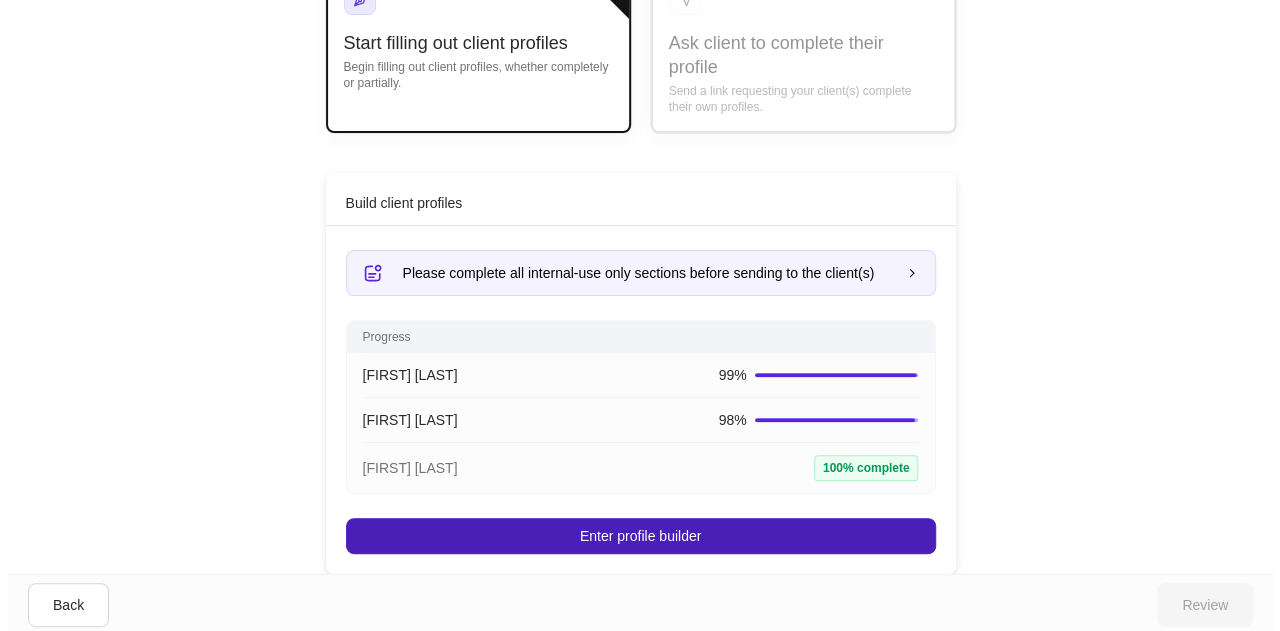 scroll, scrollTop: 0, scrollLeft: 0, axis: both 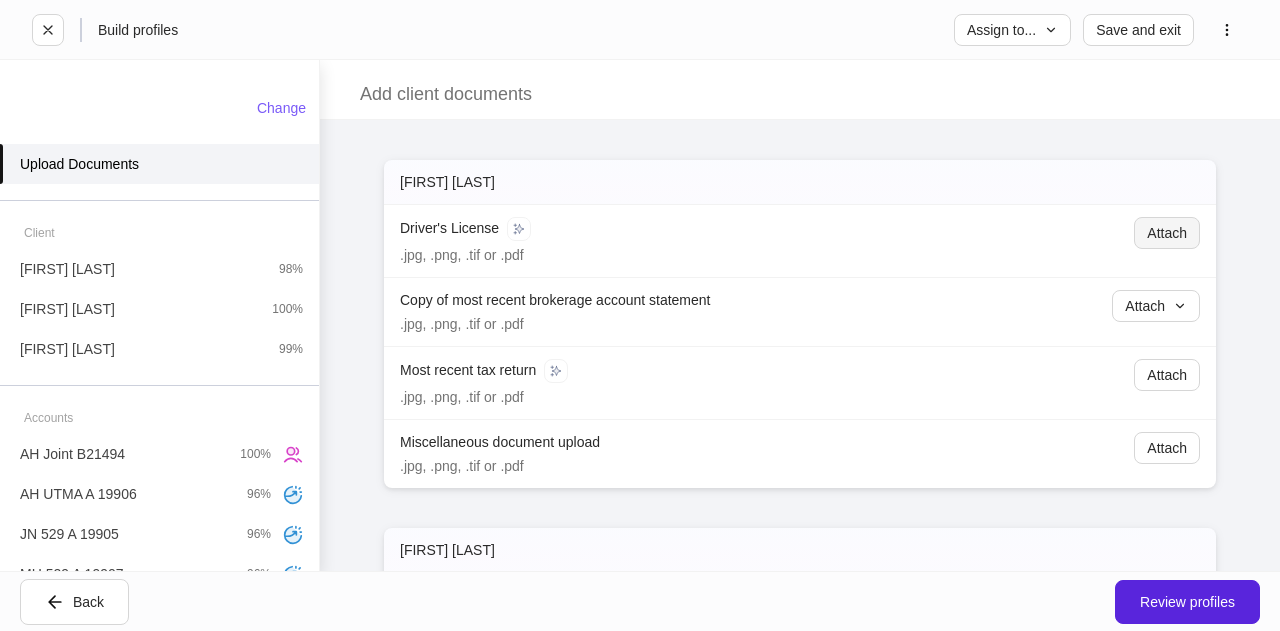 click on "Attach" at bounding box center [1167, 233] 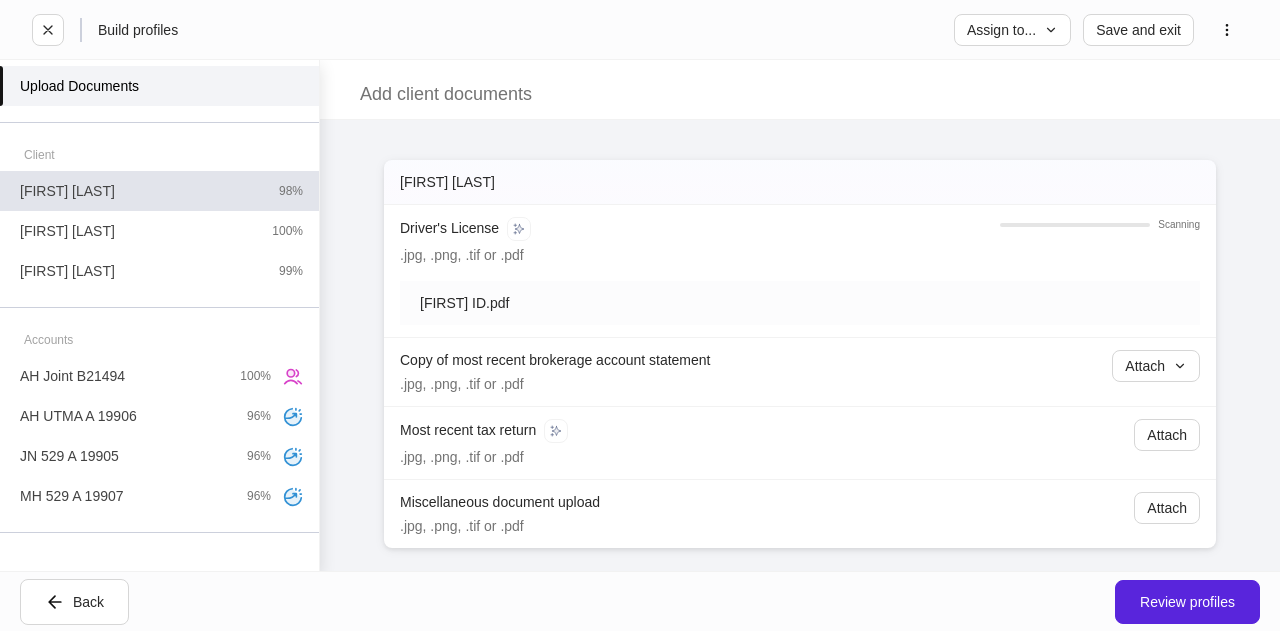 scroll, scrollTop: 76, scrollLeft: 0, axis: vertical 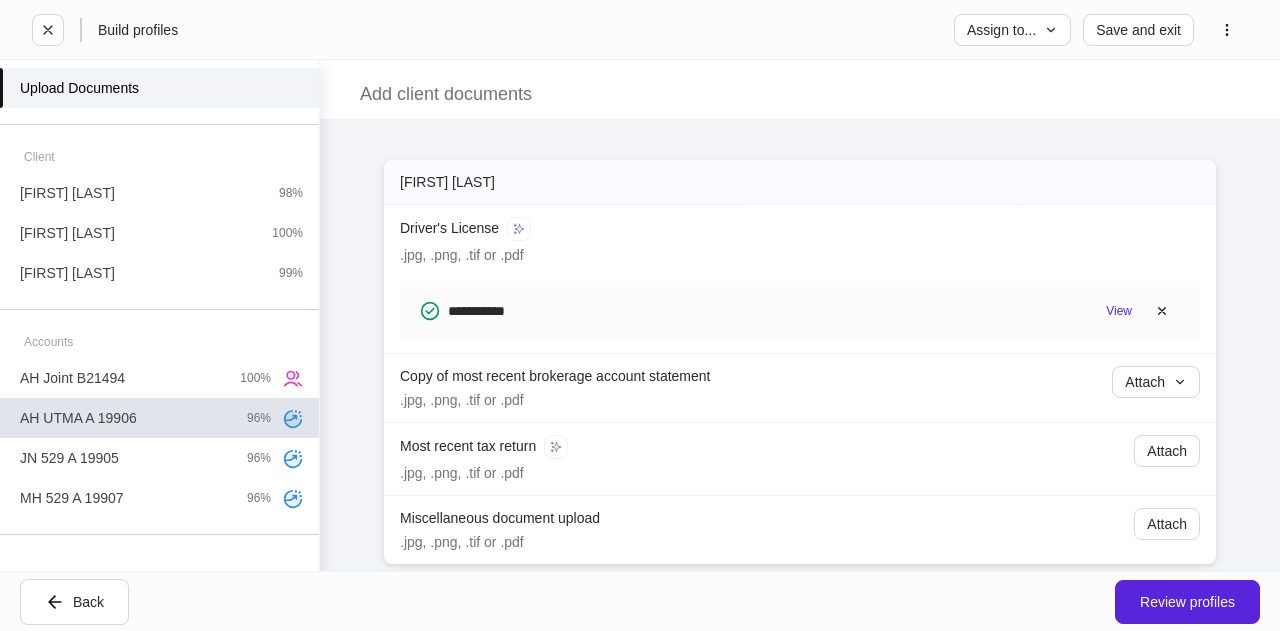 click on "AH UTMA A 19906 96%" at bounding box center (159, 418) 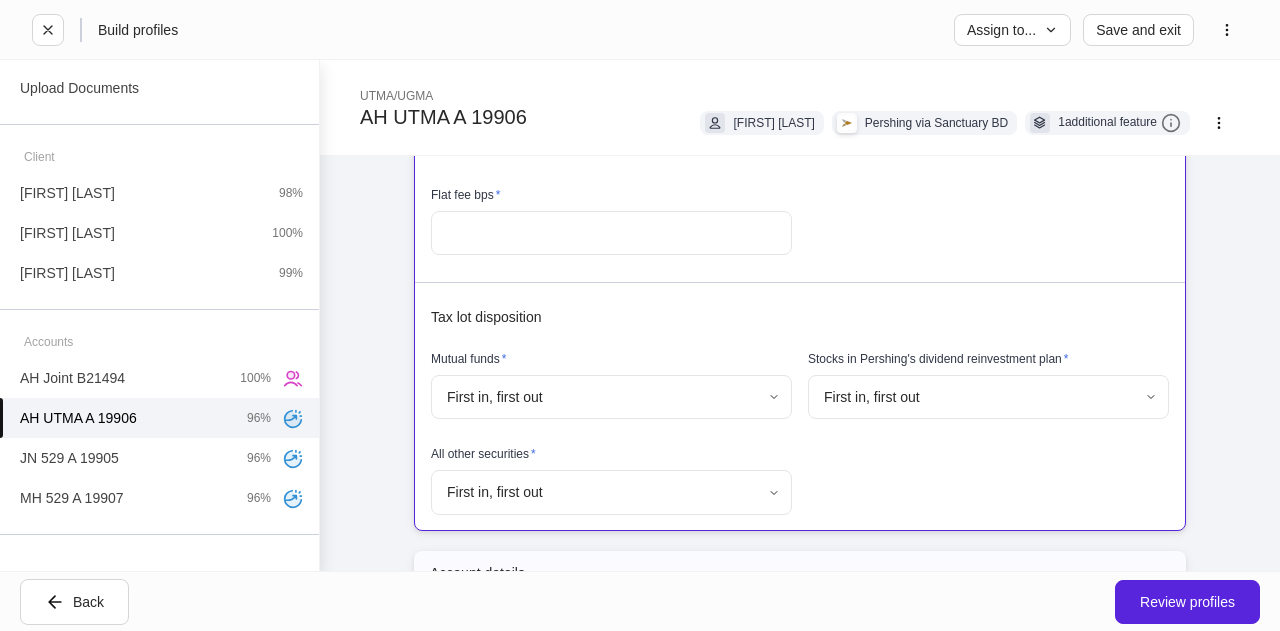 scroll, scrollTop: 1459, scrollLeft: 0, axis: vertical 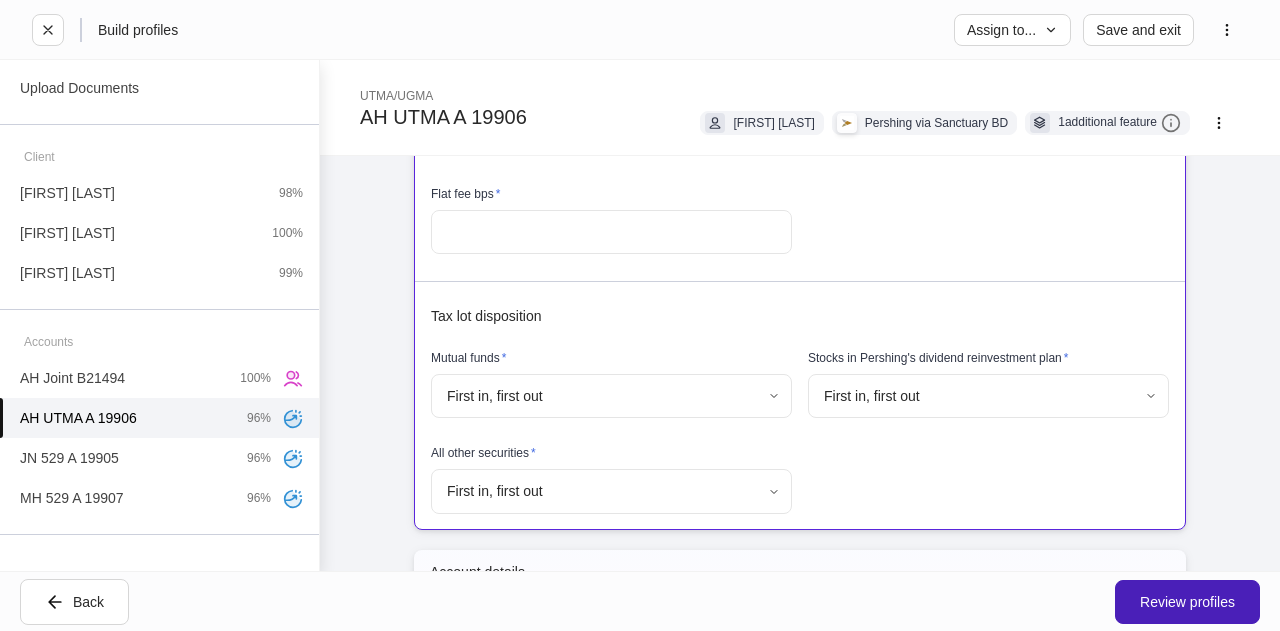 click on "Review profiles" at bounding box center (1187, 602) 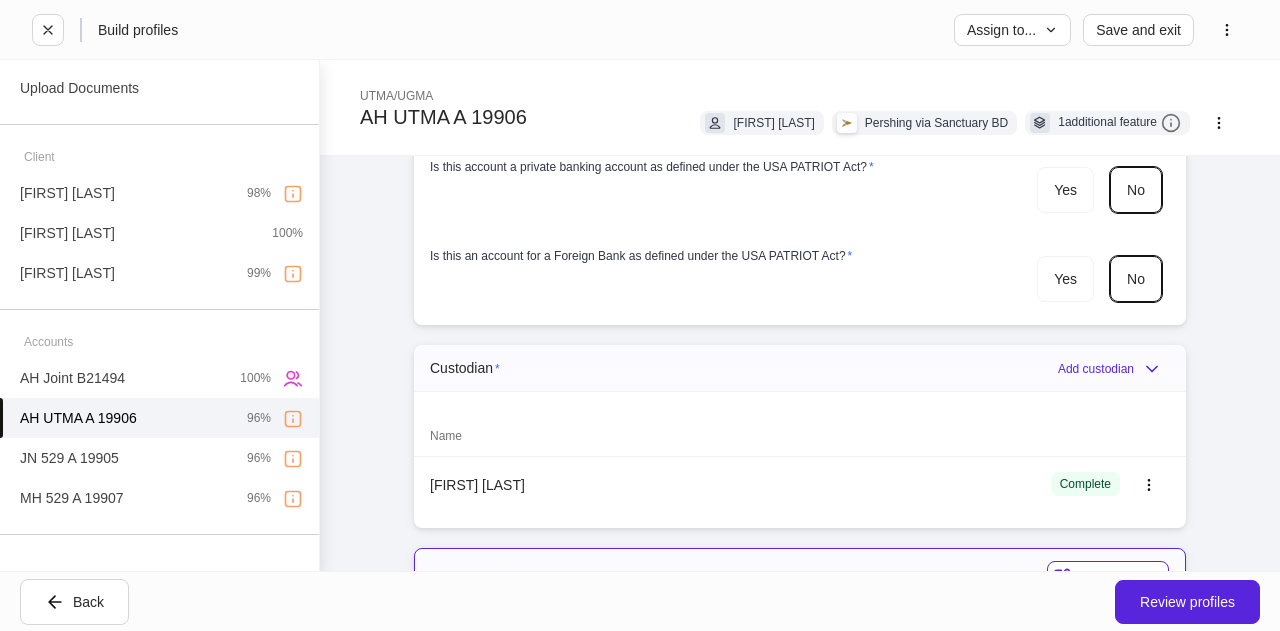 scroll, scrollTop: 2695, scrollLeft: 0, axis: vertical 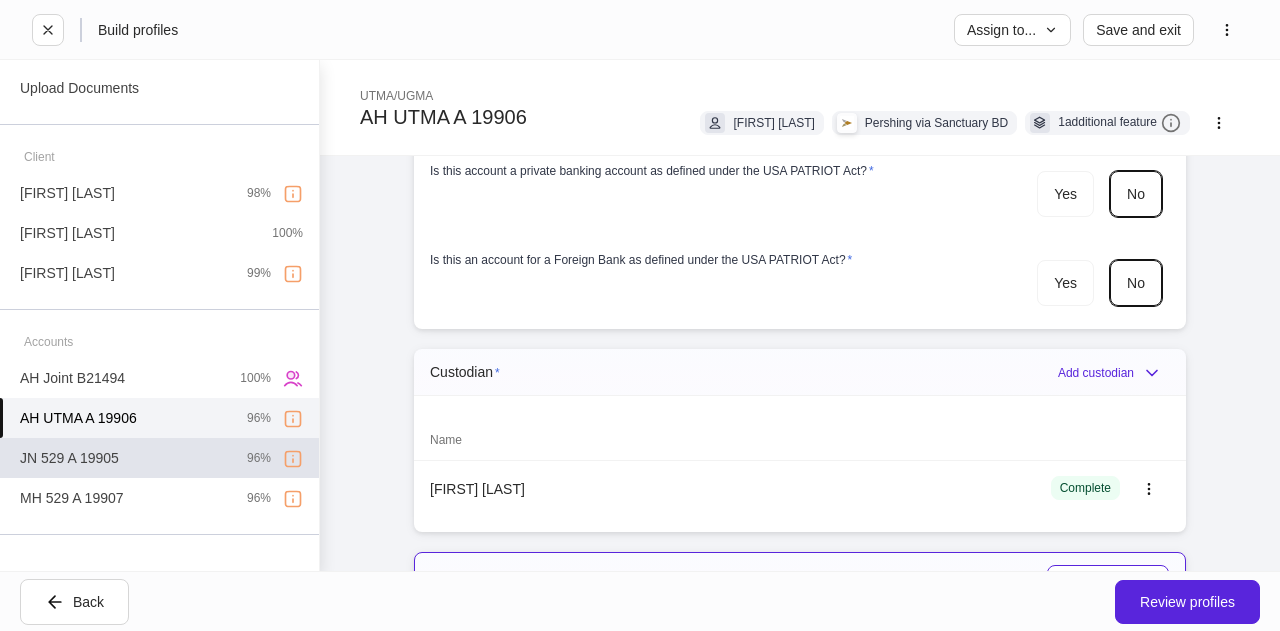 click on "JN 529 A 19905 96%" at bounding box center (159, 458) 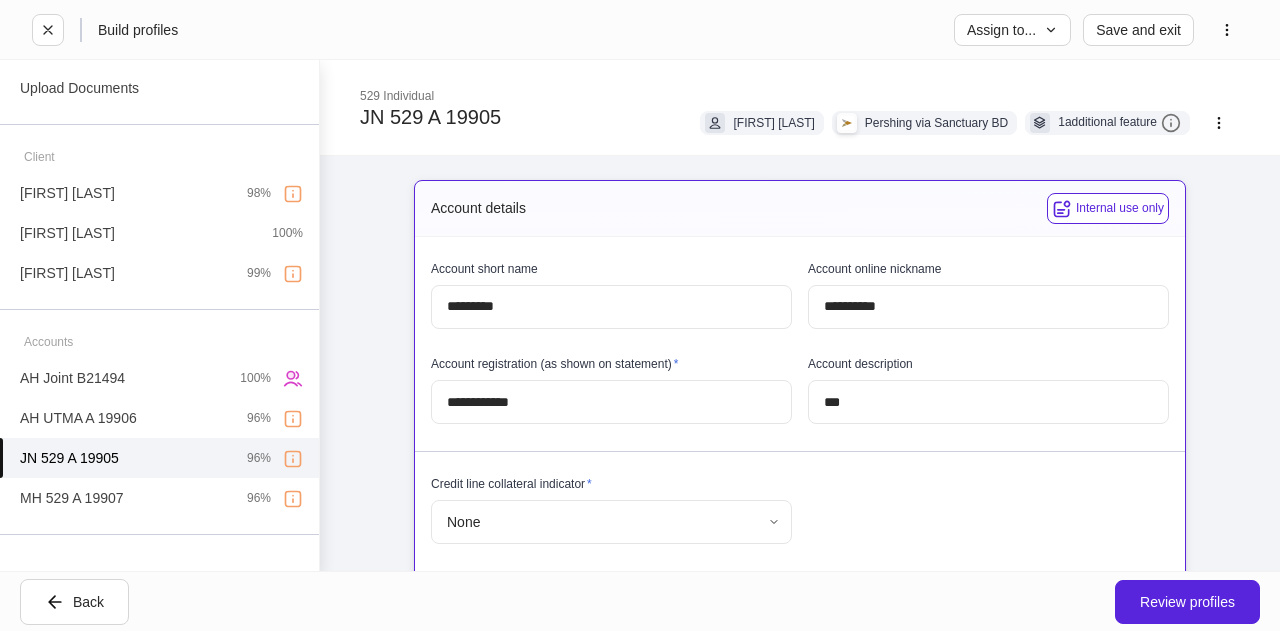 scroll, scrollTop: 1374, scrollLeft: 0, axis: vertical 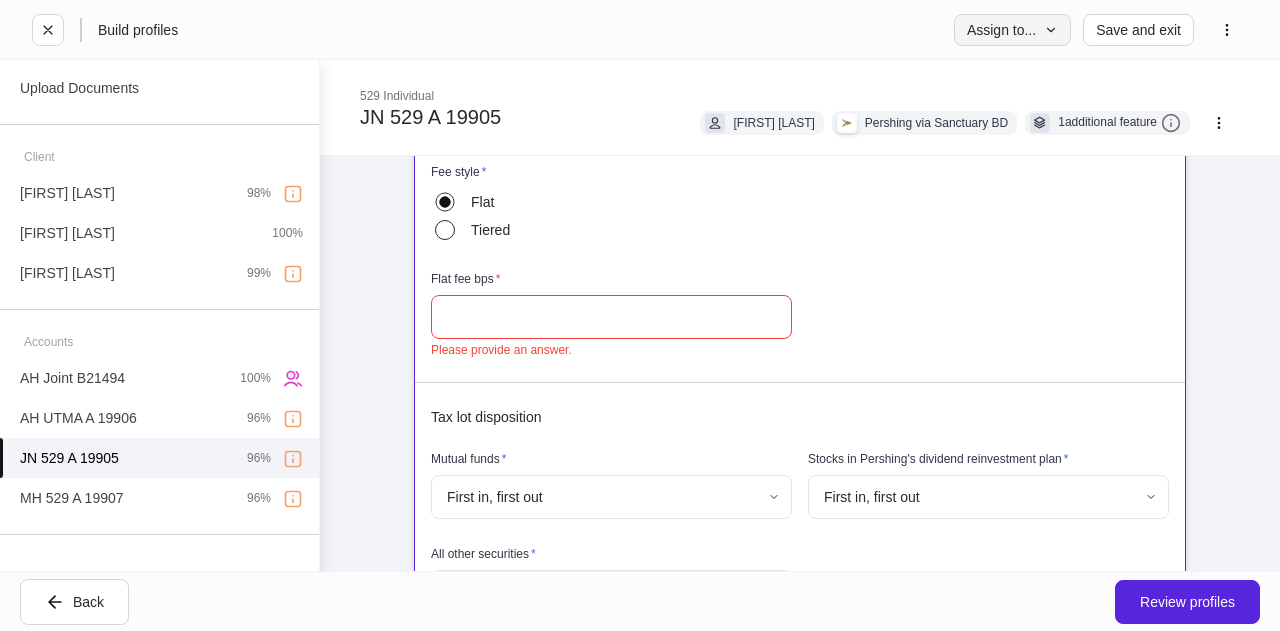 click on "Assign to..." at bounding box center (1012, 30) 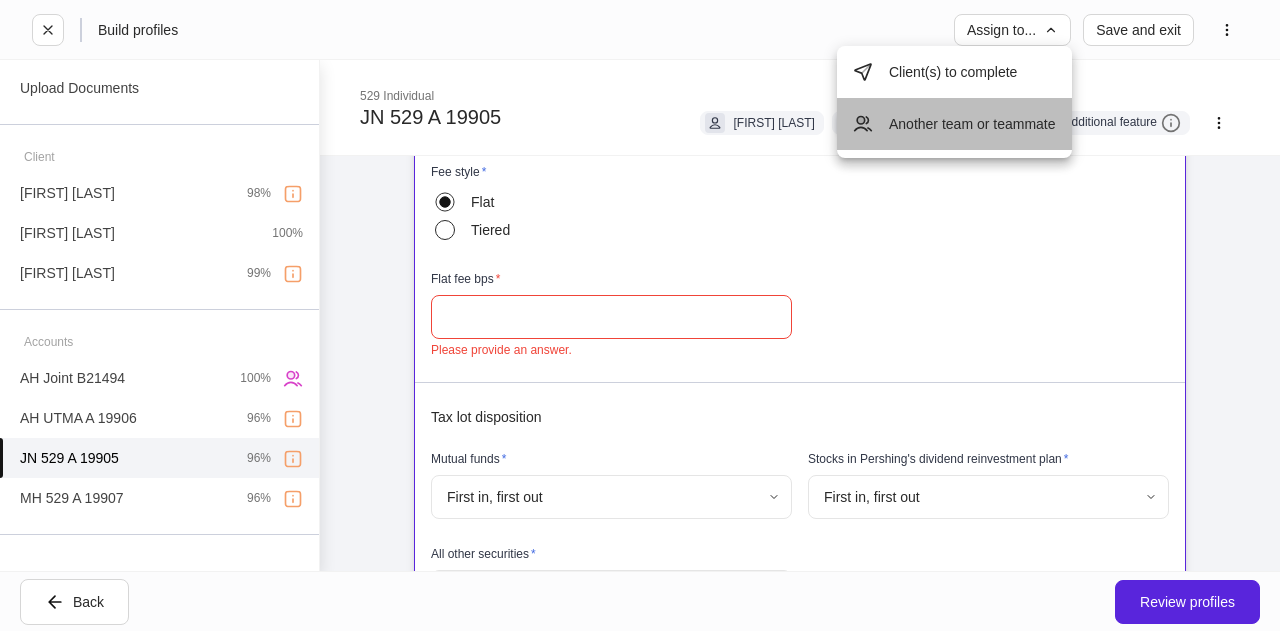 click on "Another team or teammate" at bounding box center (954, 124) 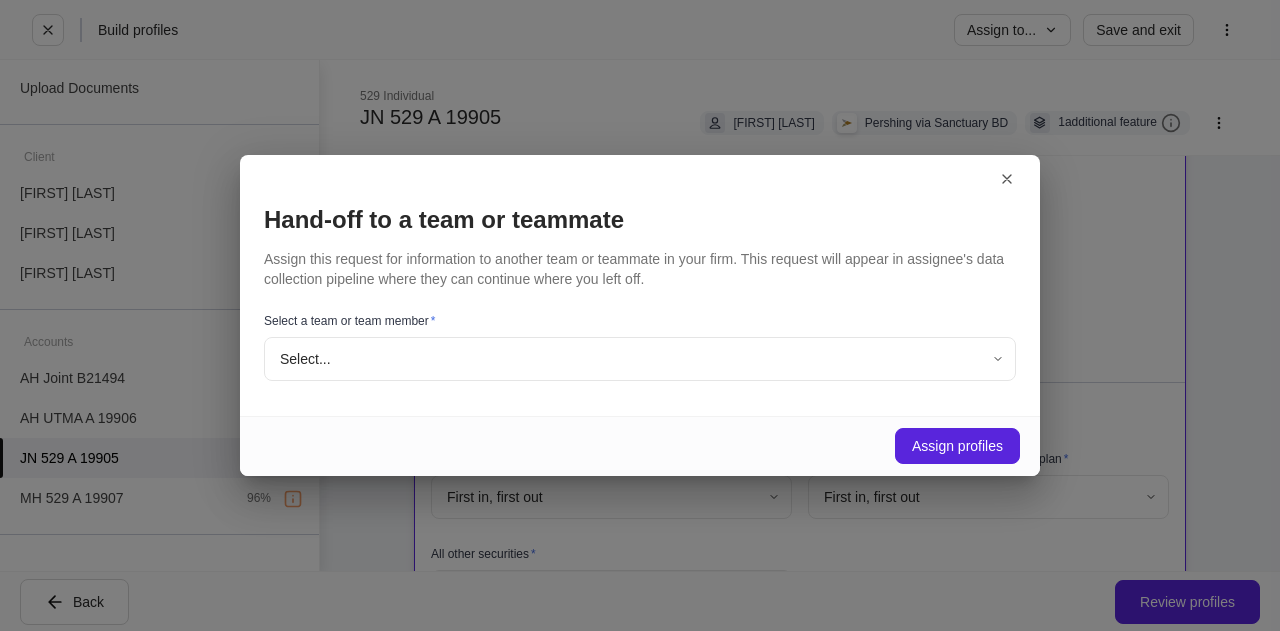 click on "Select a team or team member *" at bounding box center [640, 325] 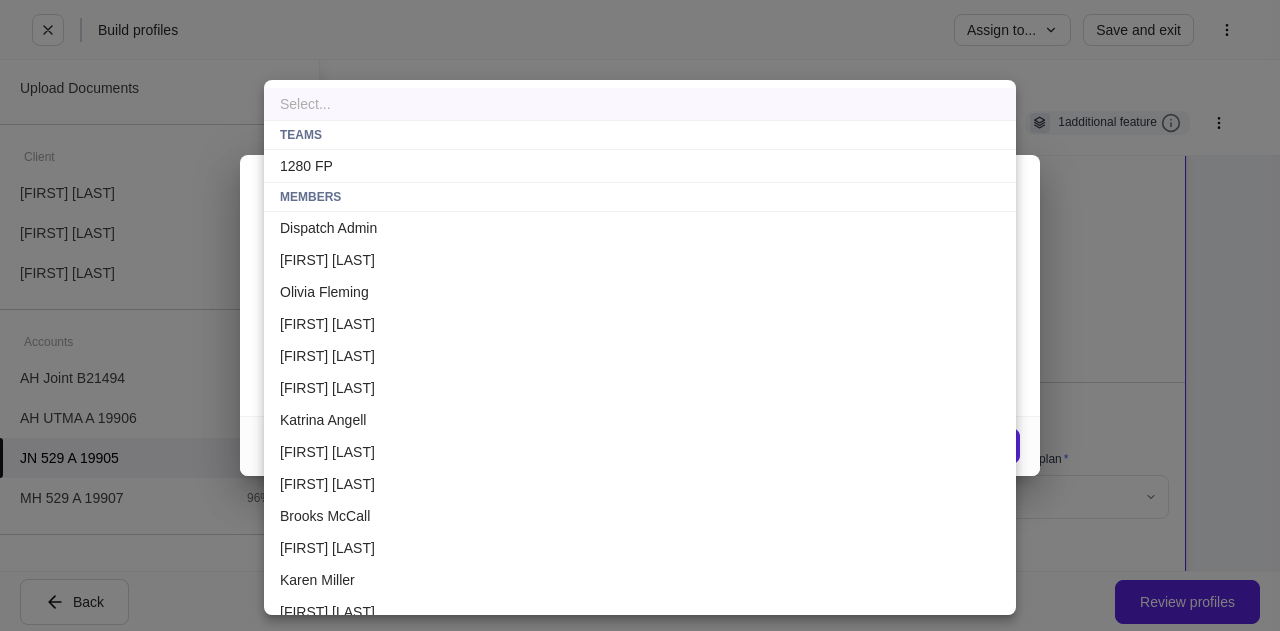 click on "**********" at bounding box center [640, 315] 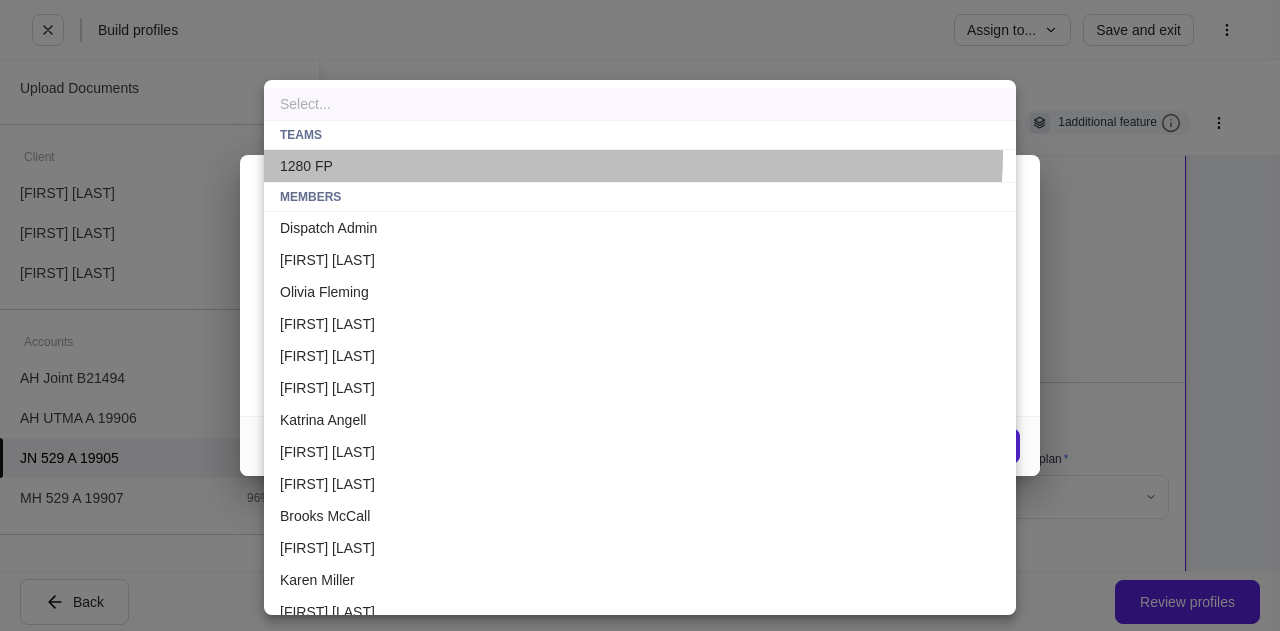 click on "1280 FP" at bounding box center (640, 166) 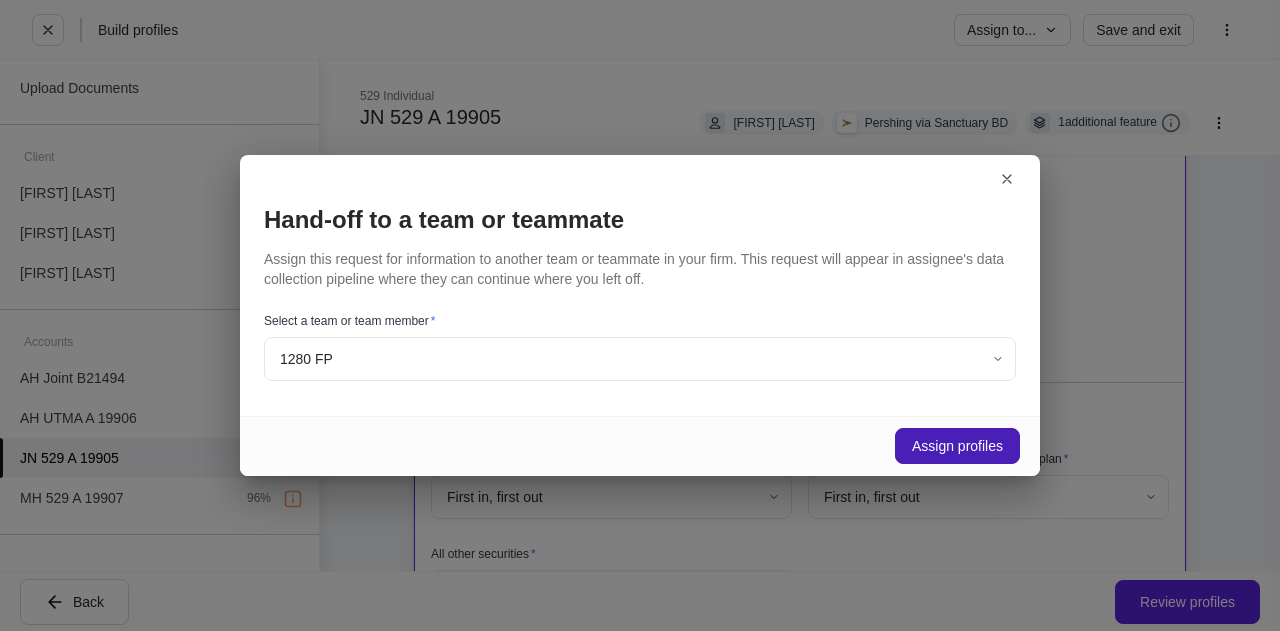 click on "Assign profiles" at bounding box center (957, 446) 